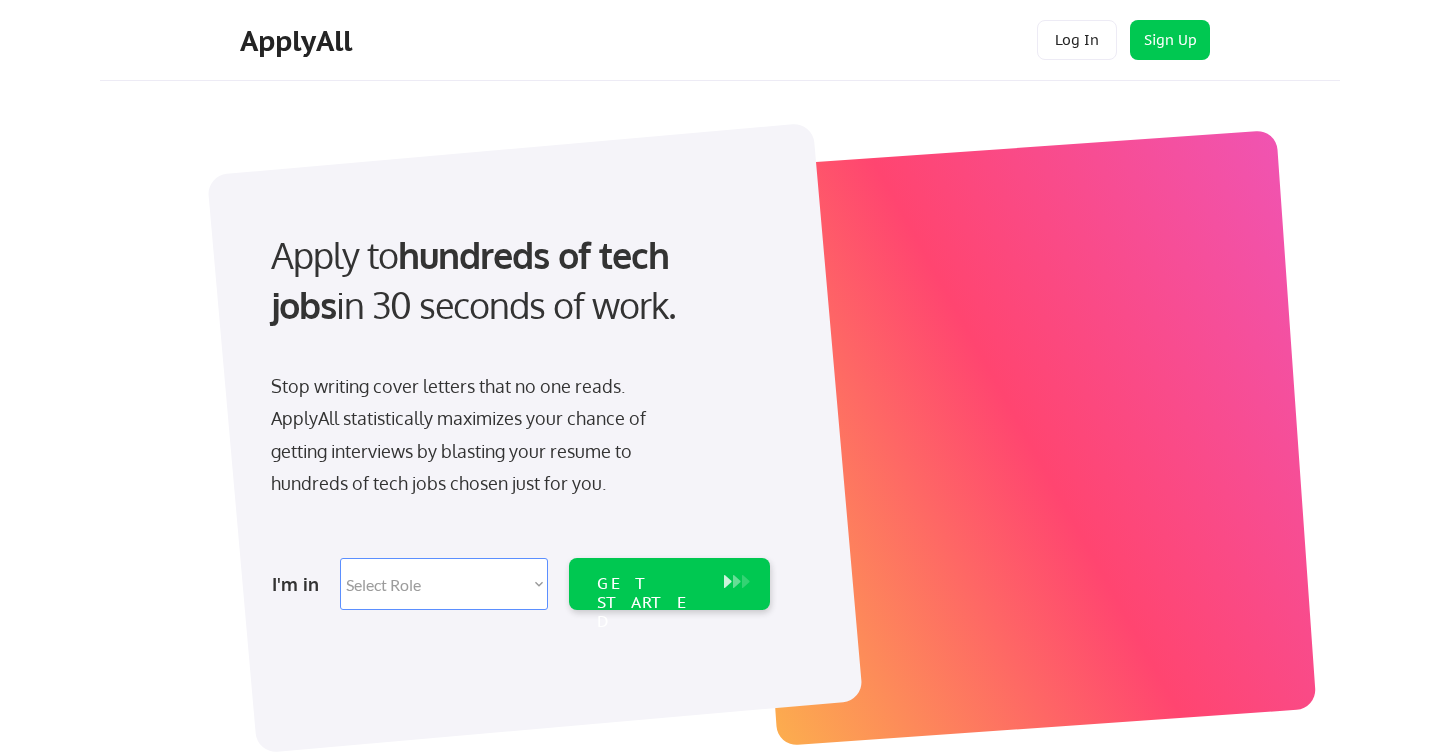 scroll, scrollTop: 0, scrollLeft: 0, axis: both 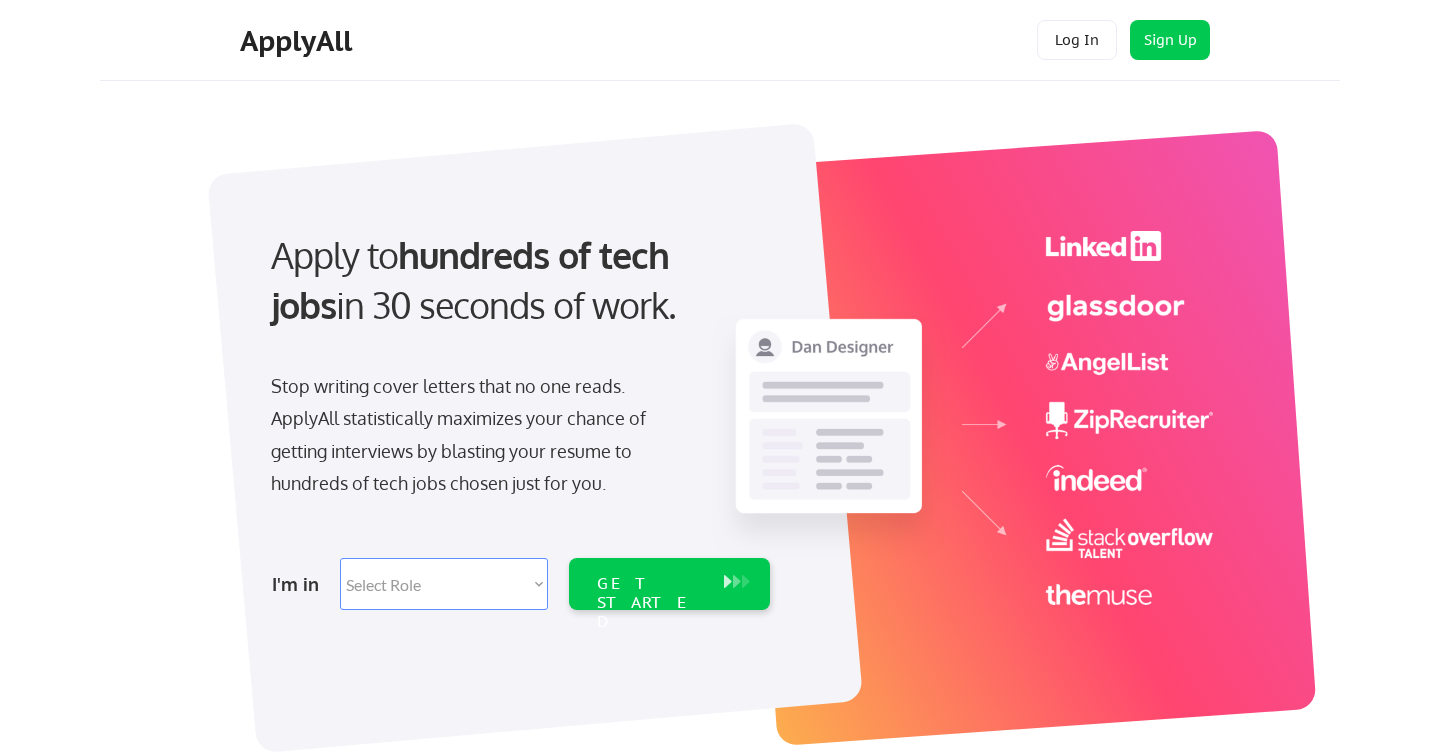 click on "Select Role Software Engineering Product Management Customer Success Sales UI/UX/Product Design Technical Project/Program Mgmt Marketing & Growth Data HR/Recruiting IT/Cybersecurity Tech Finance/Ops/Strategy Customer Support" at bounding box center (444, 584) 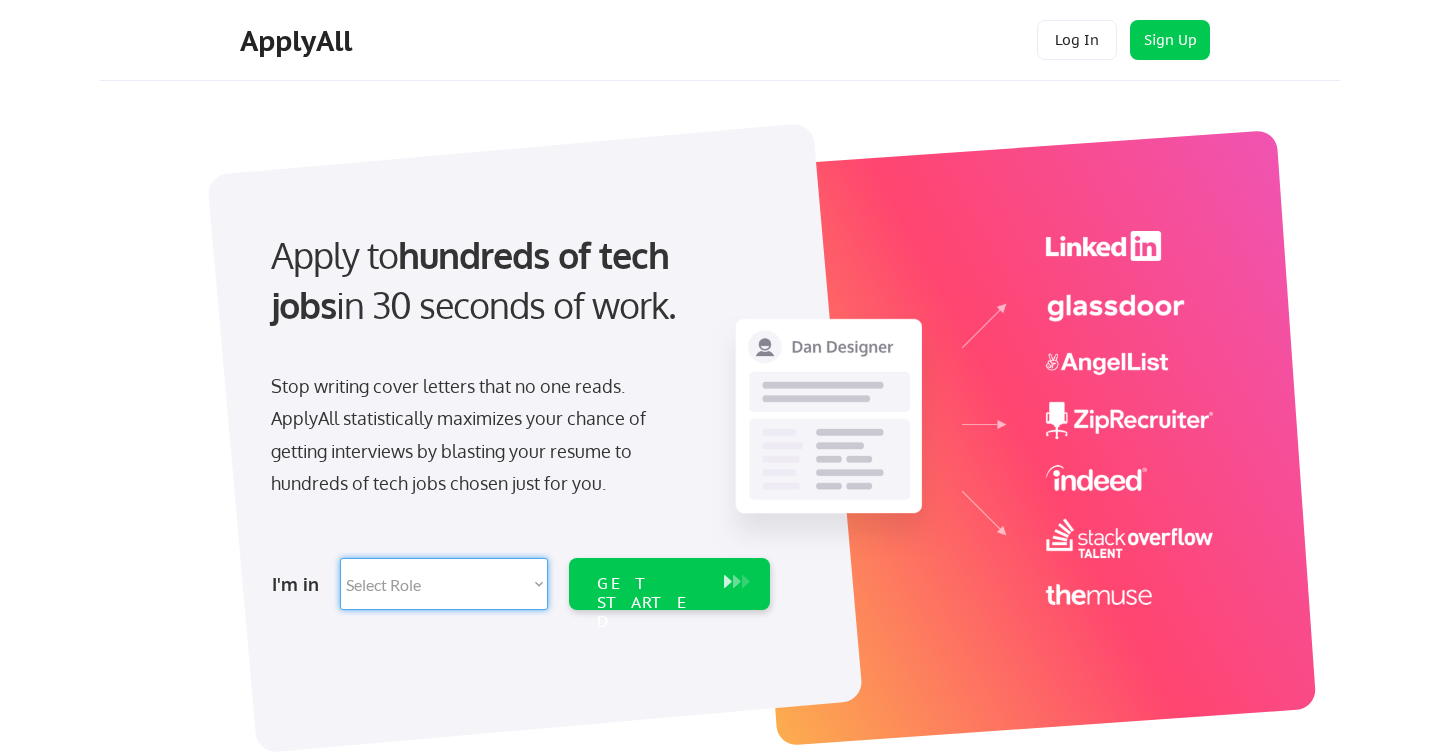 select on ""sales0"" 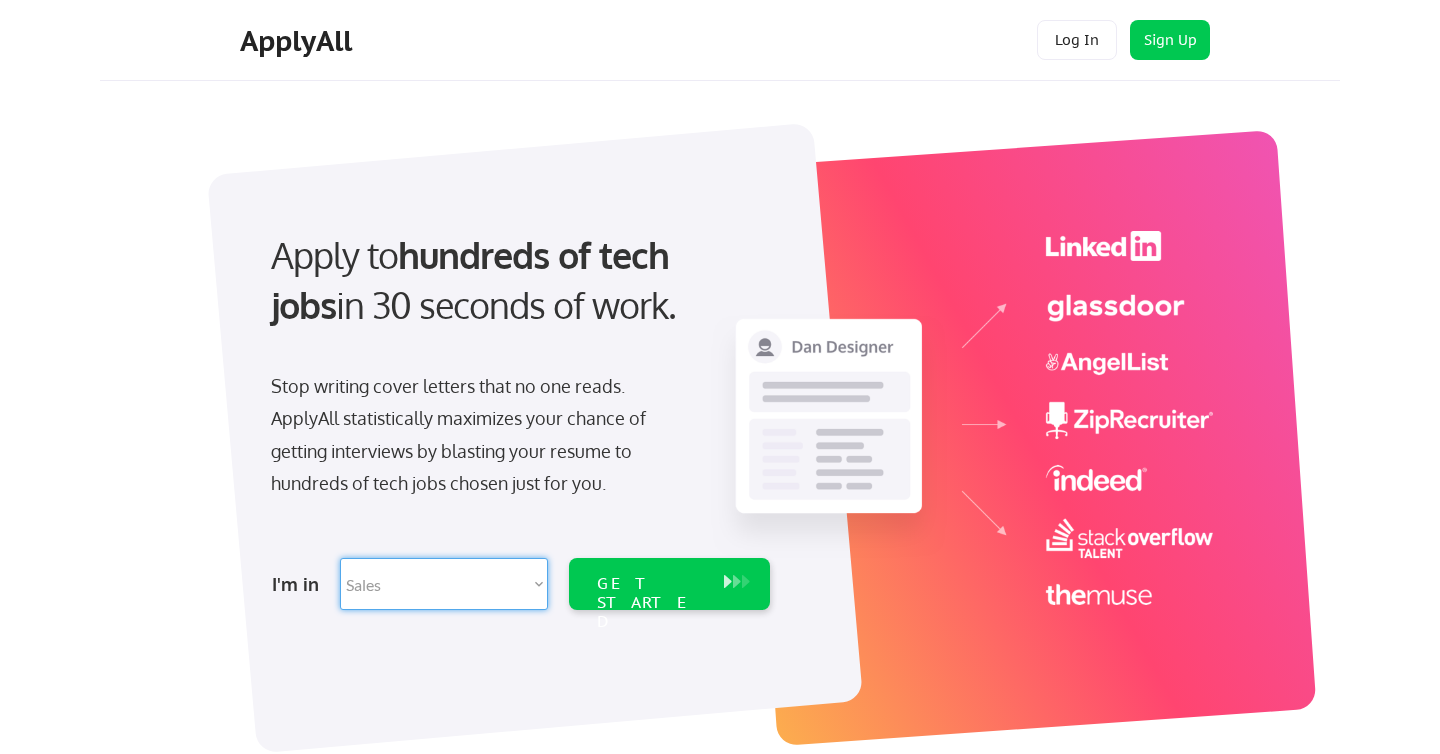 select on ""sales0"" 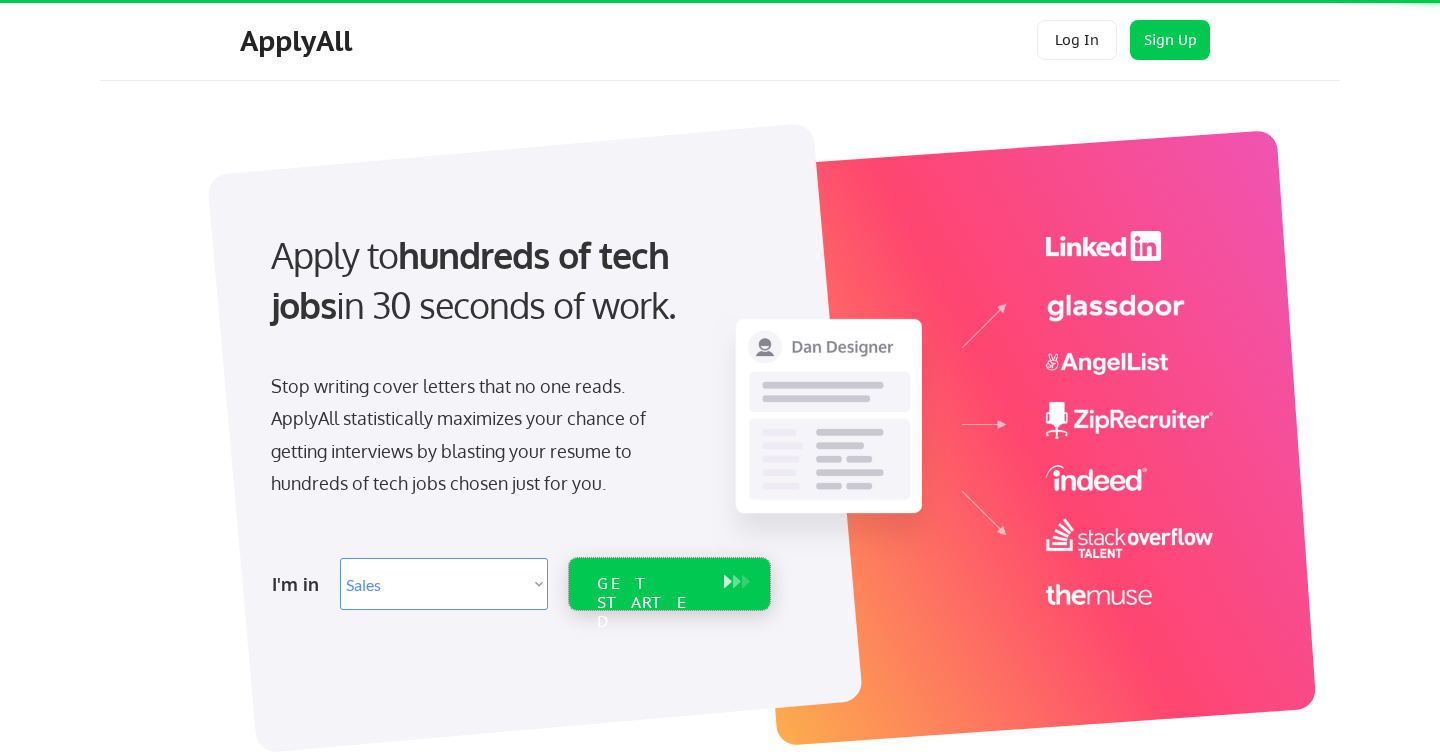 click on "GET STARTED" at bounding box center [650, 603] 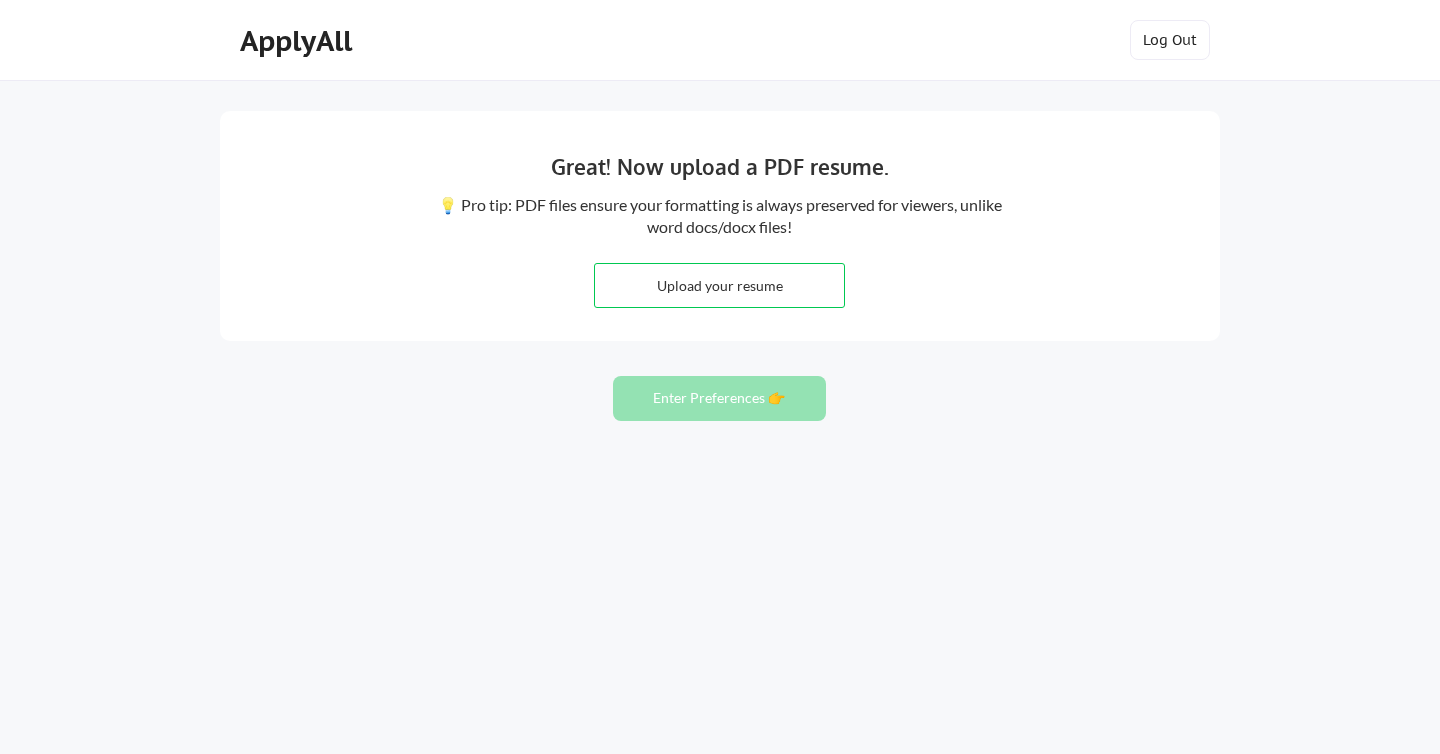 scroll, scrollTop: 0, scrollLeft: 0, axis: both 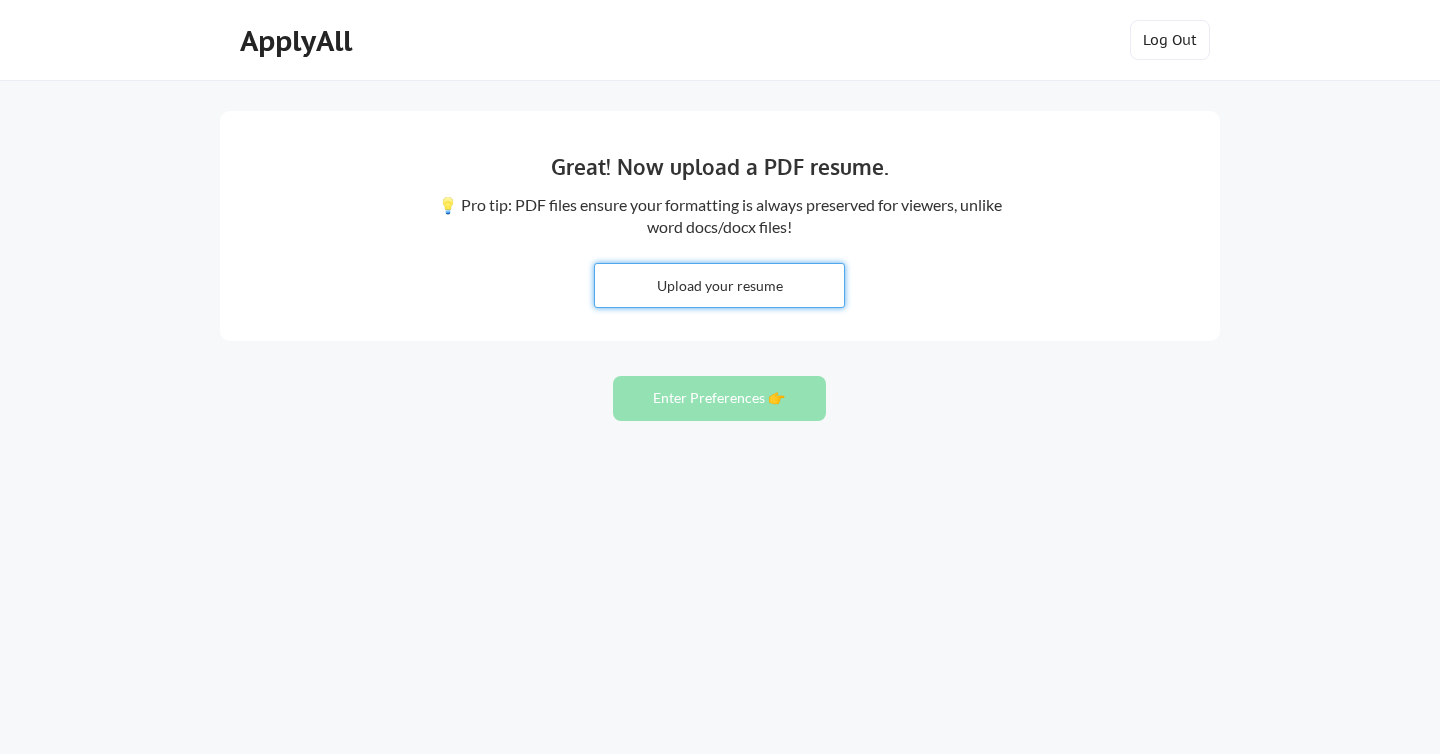 click at bounding box center (719, 285) 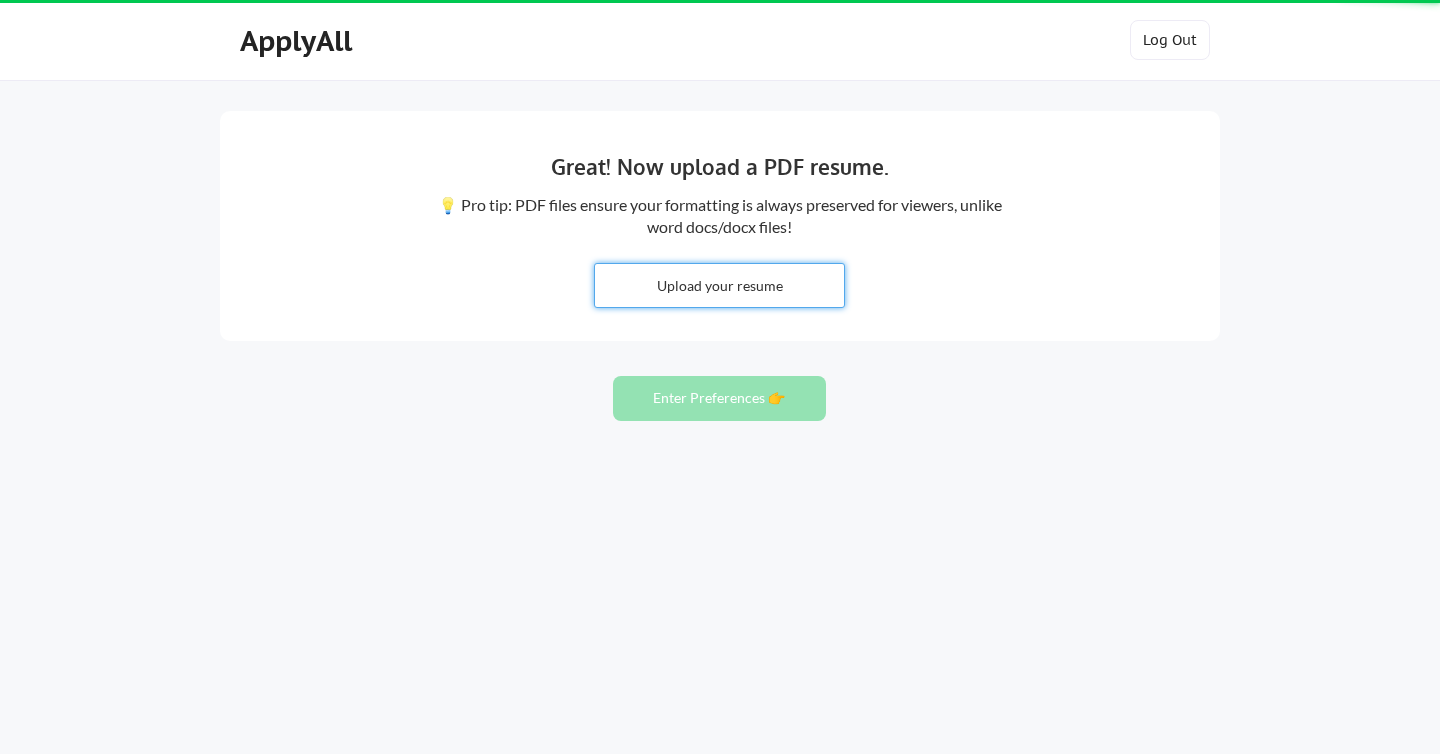 type 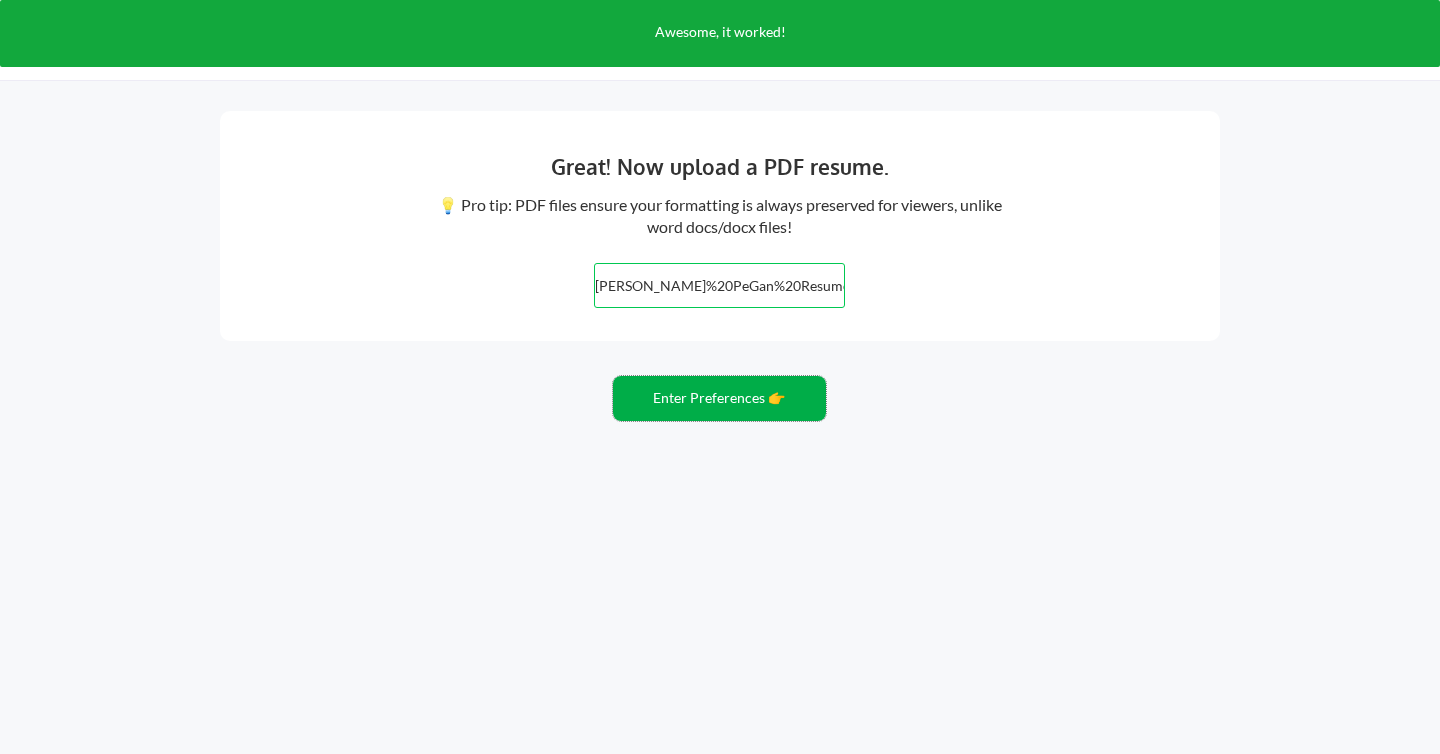 click on "Enter Preferences  👉" at bounding box center [719, 398] 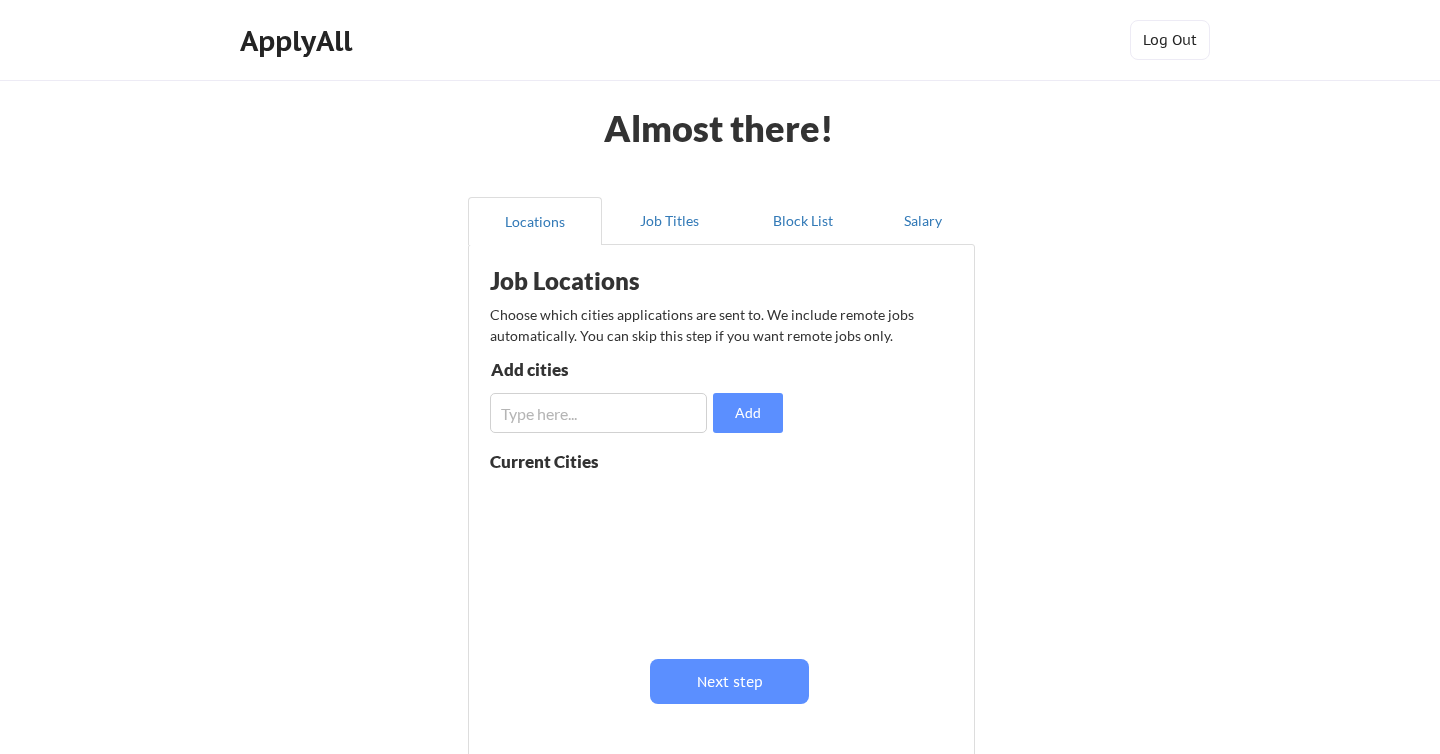 scroll, scrollTop: 0, scrollLeft: 0, axis: both 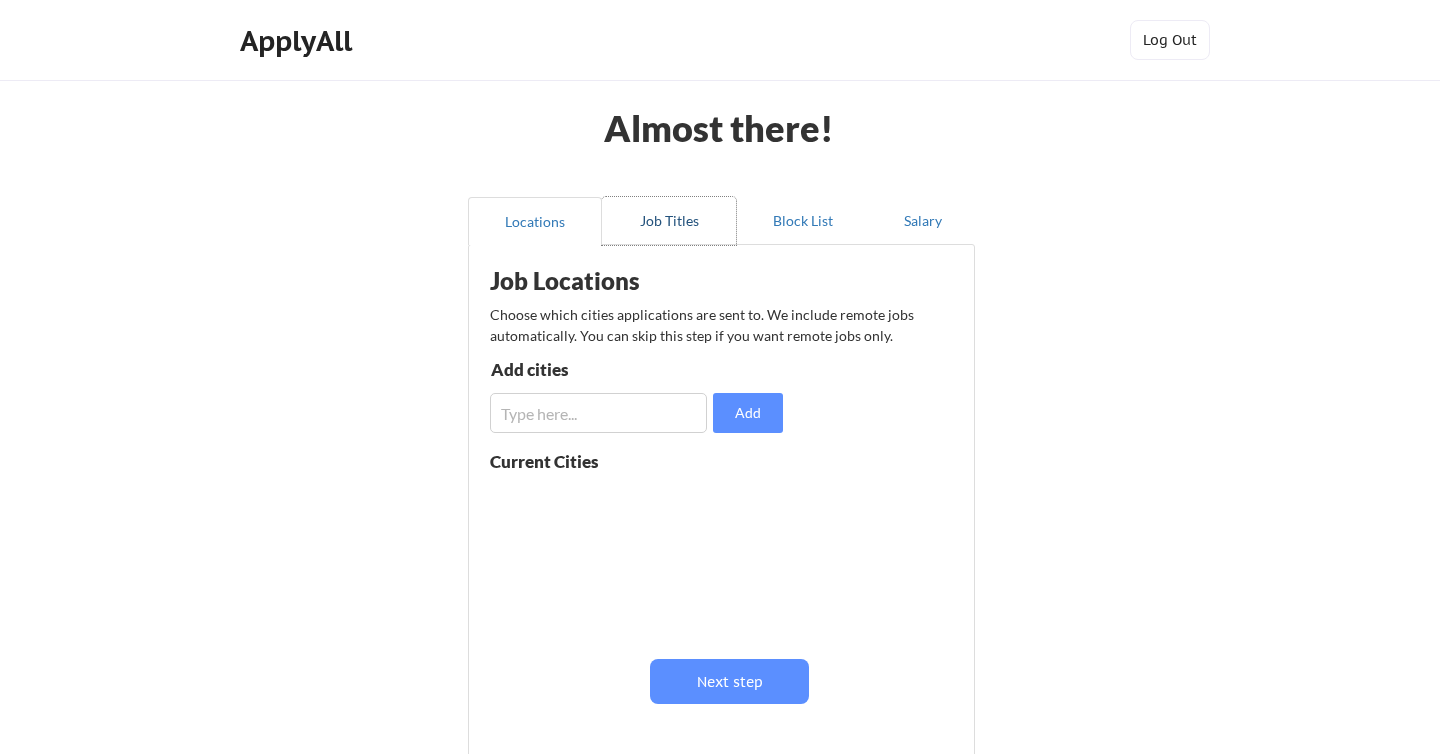 click on "Job Titles" at bounding box center [669, 221] 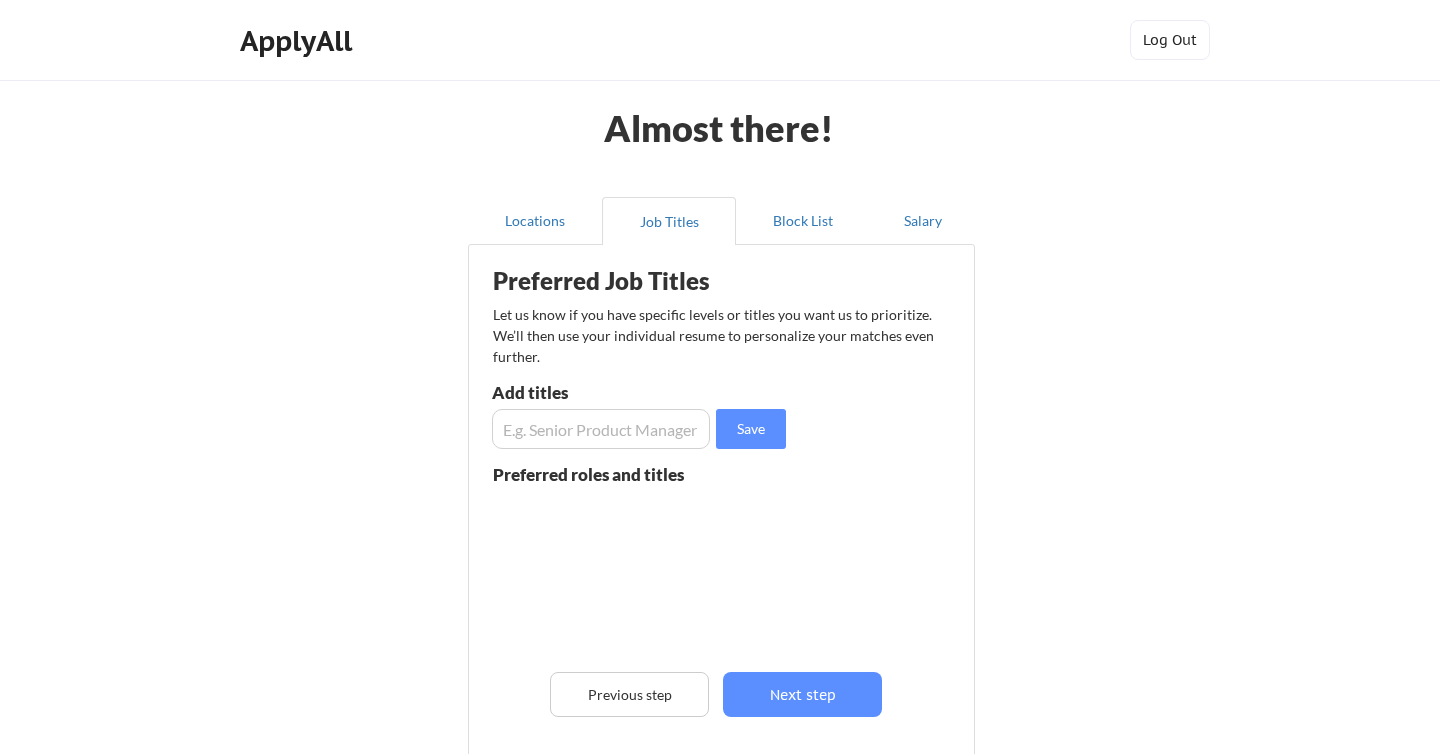 click at bounding box center [601, 429] 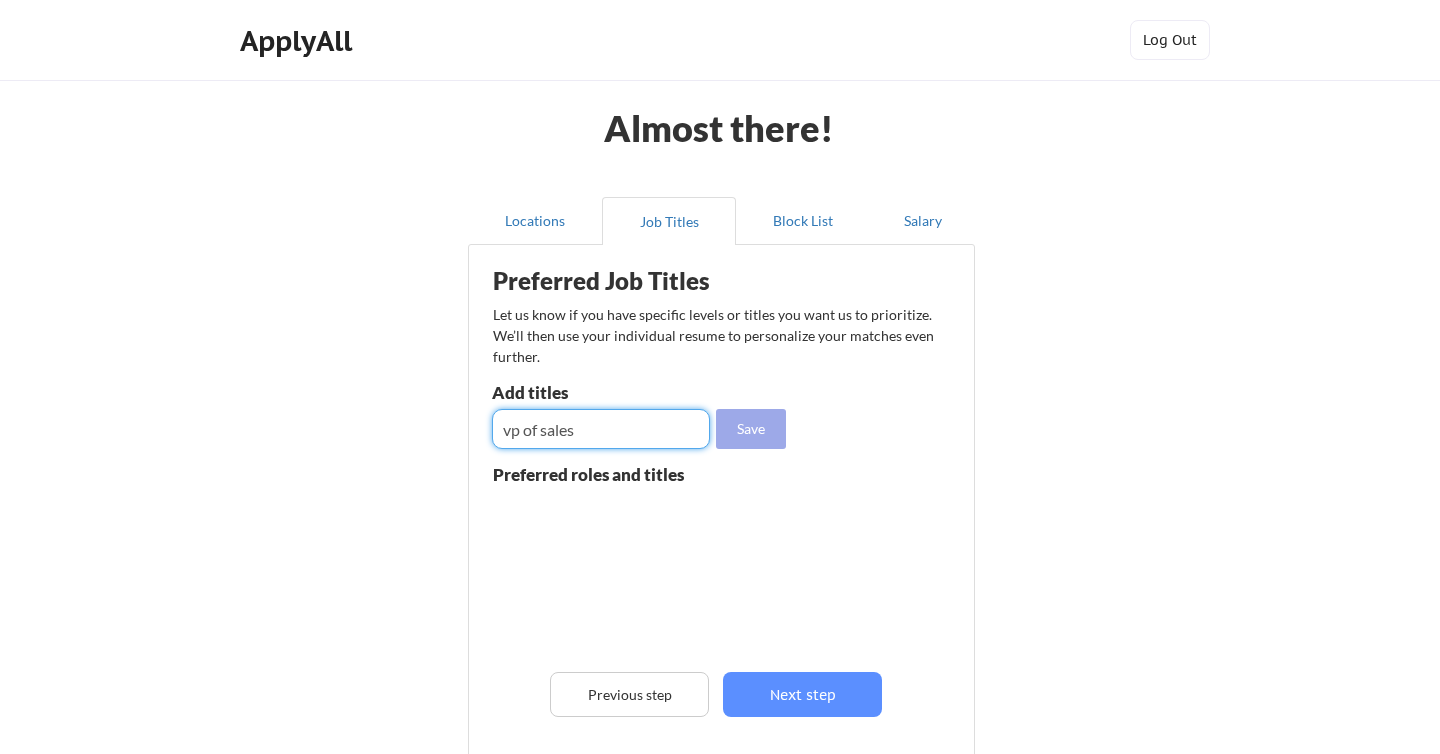 type on "vp of sales" 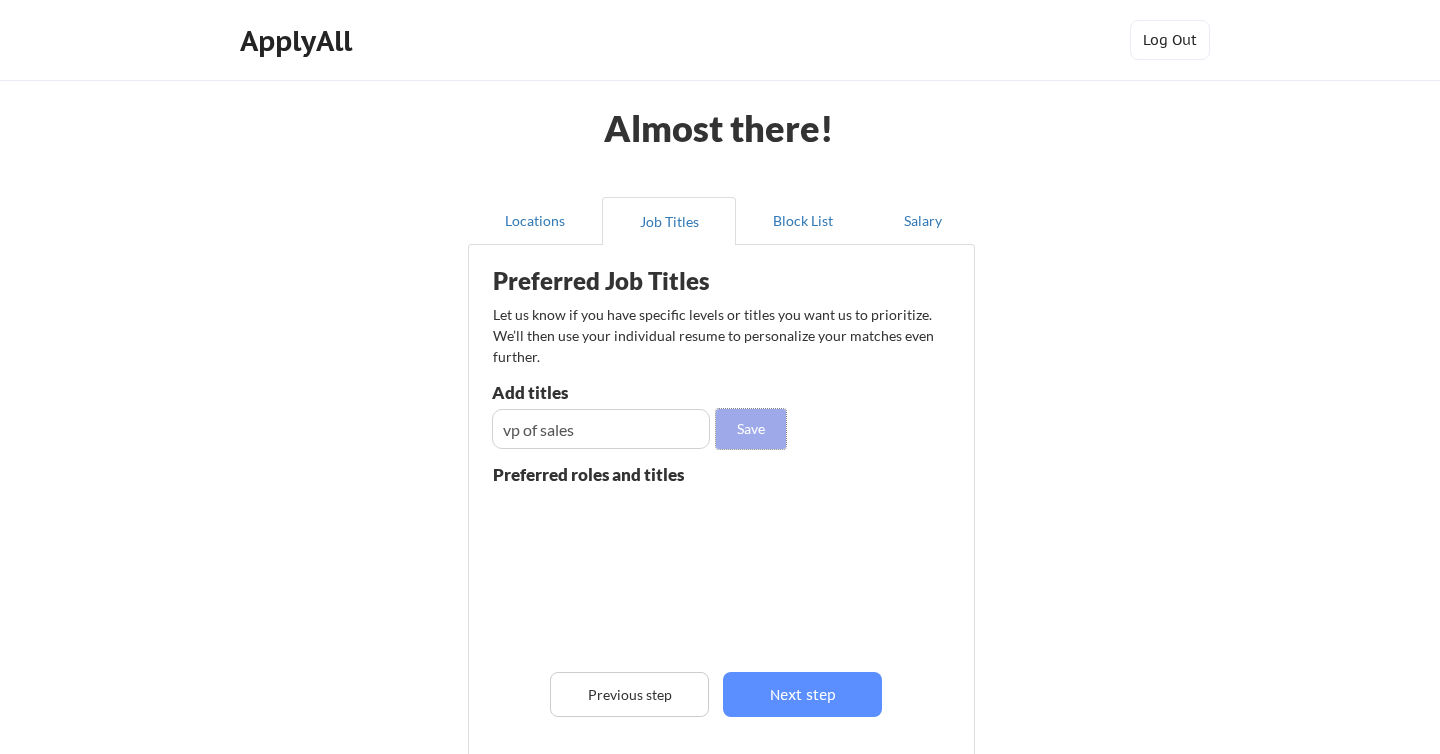 click on "Save" at bounding box center (751, 429) 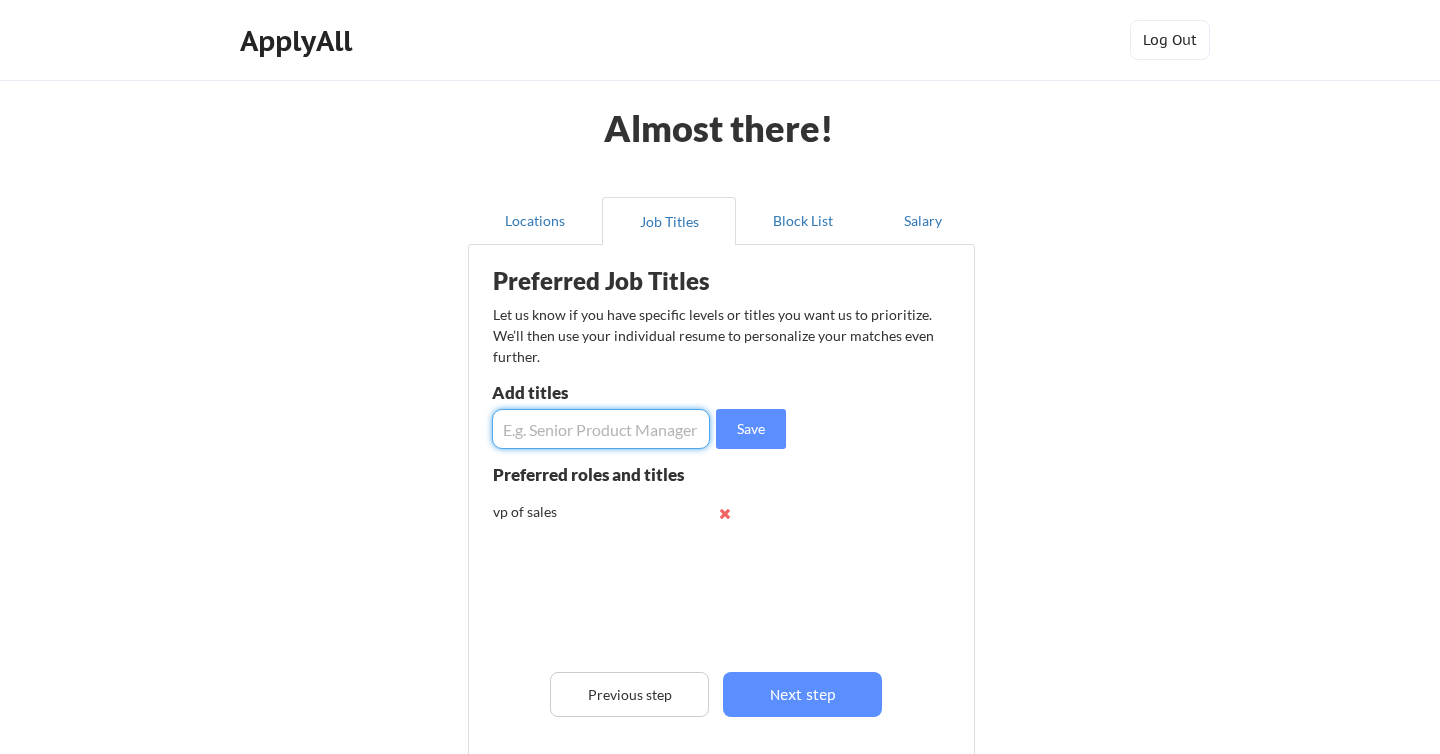 click at bounding box center (601, 429) 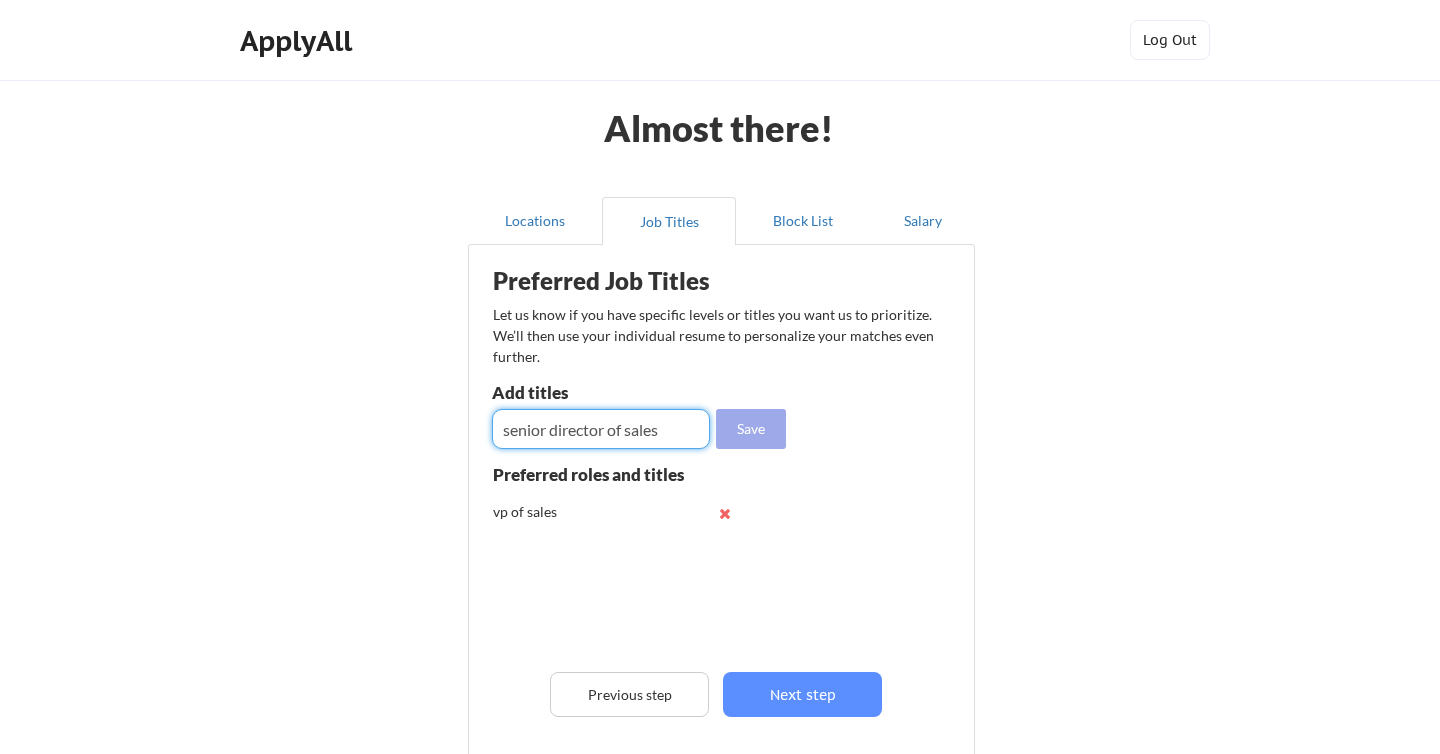 type on "senior director of sales" 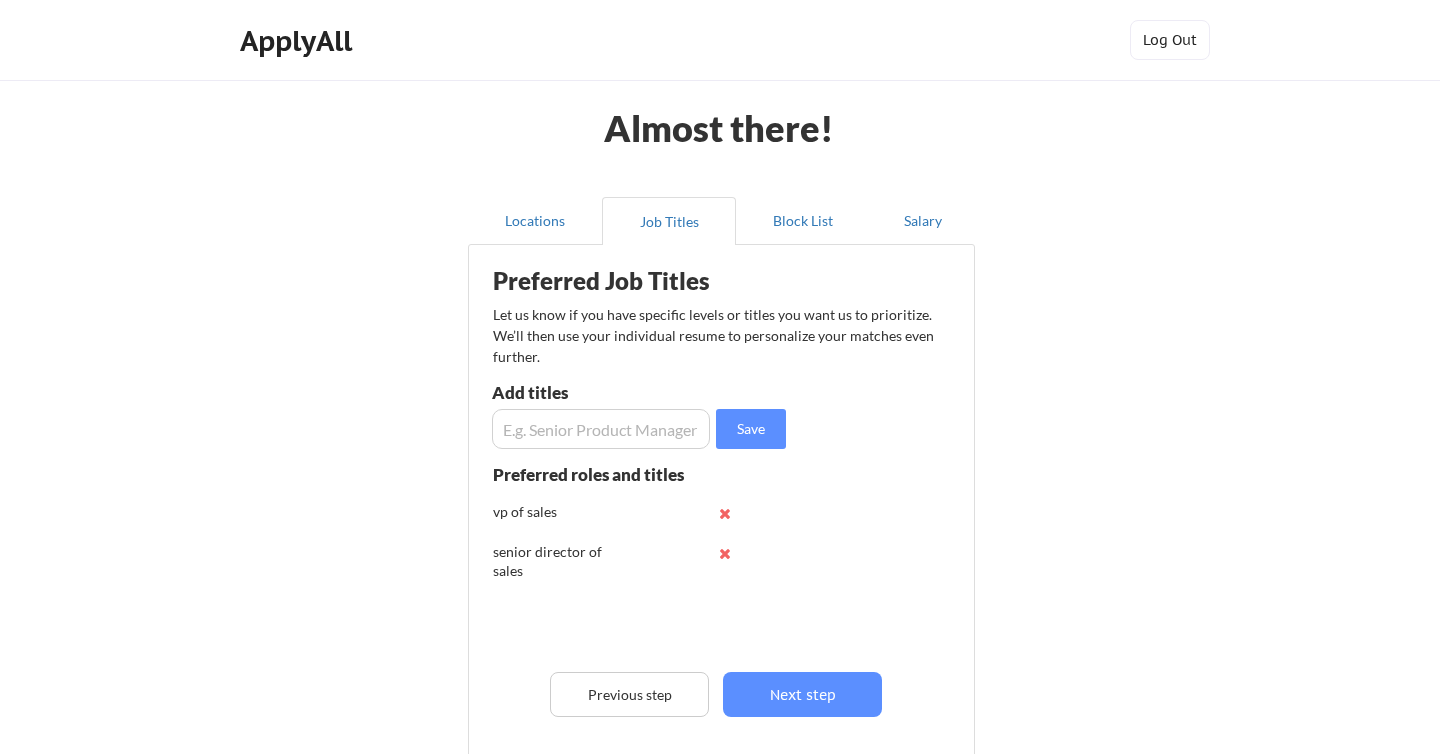 click at bounding box center [601, 429] 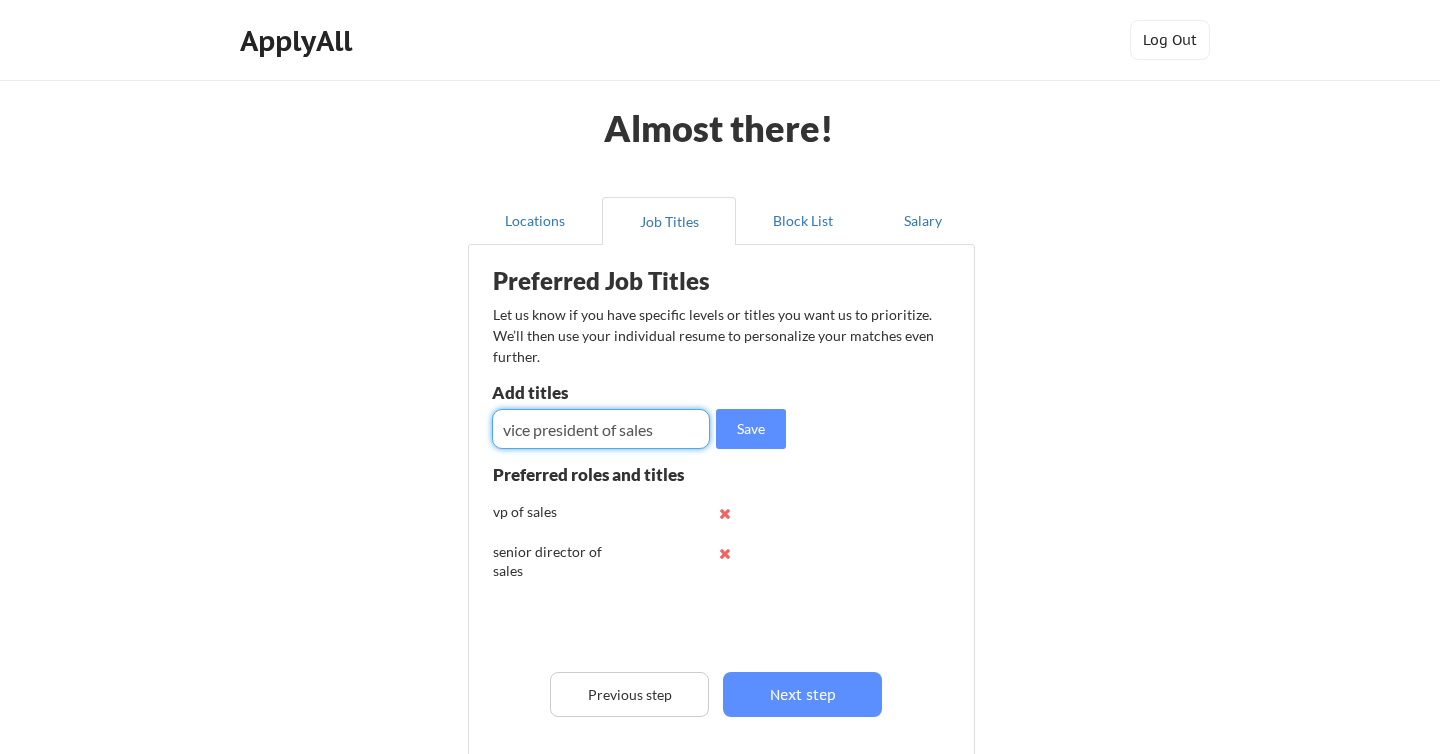 type on "vice president of sales" 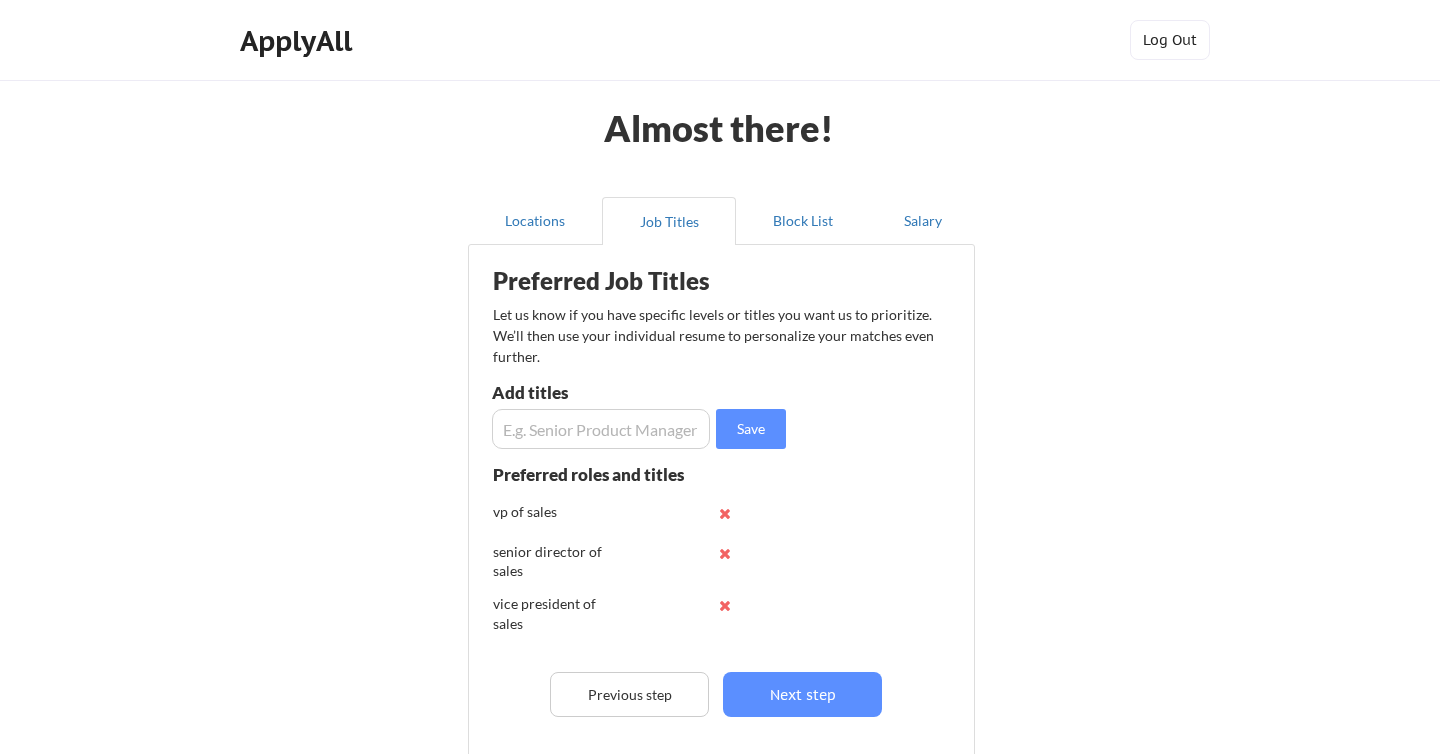 click at bounding box center [601, 429] 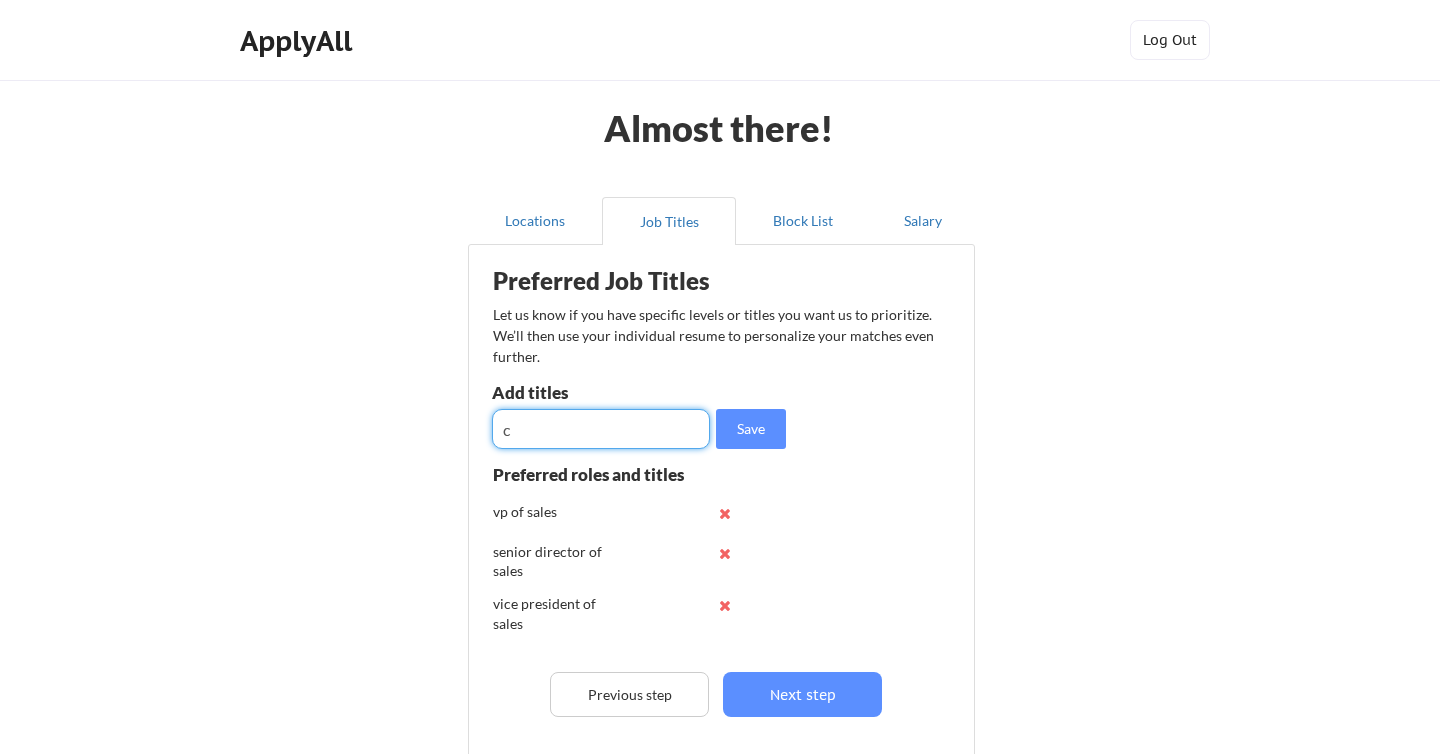 type on "c" 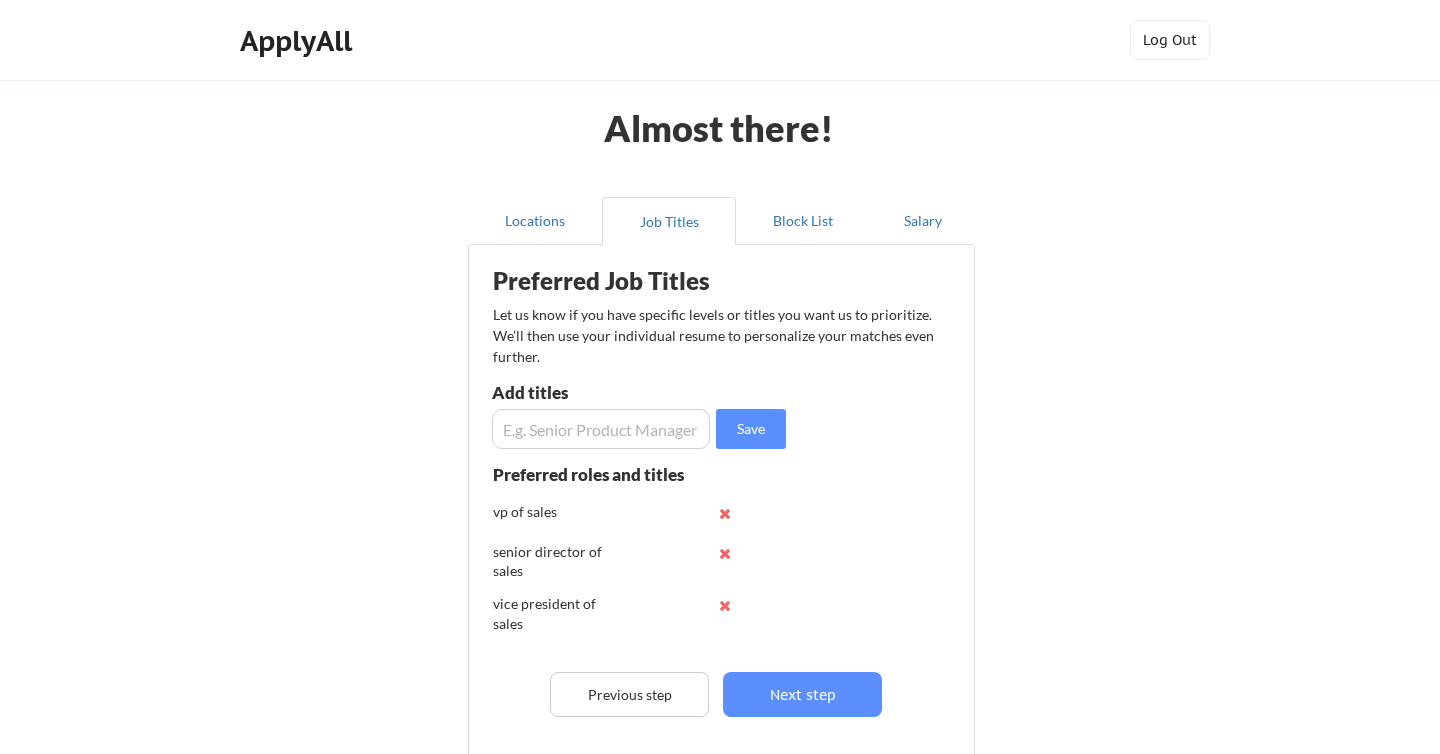 click at bounding box center [601, 429] 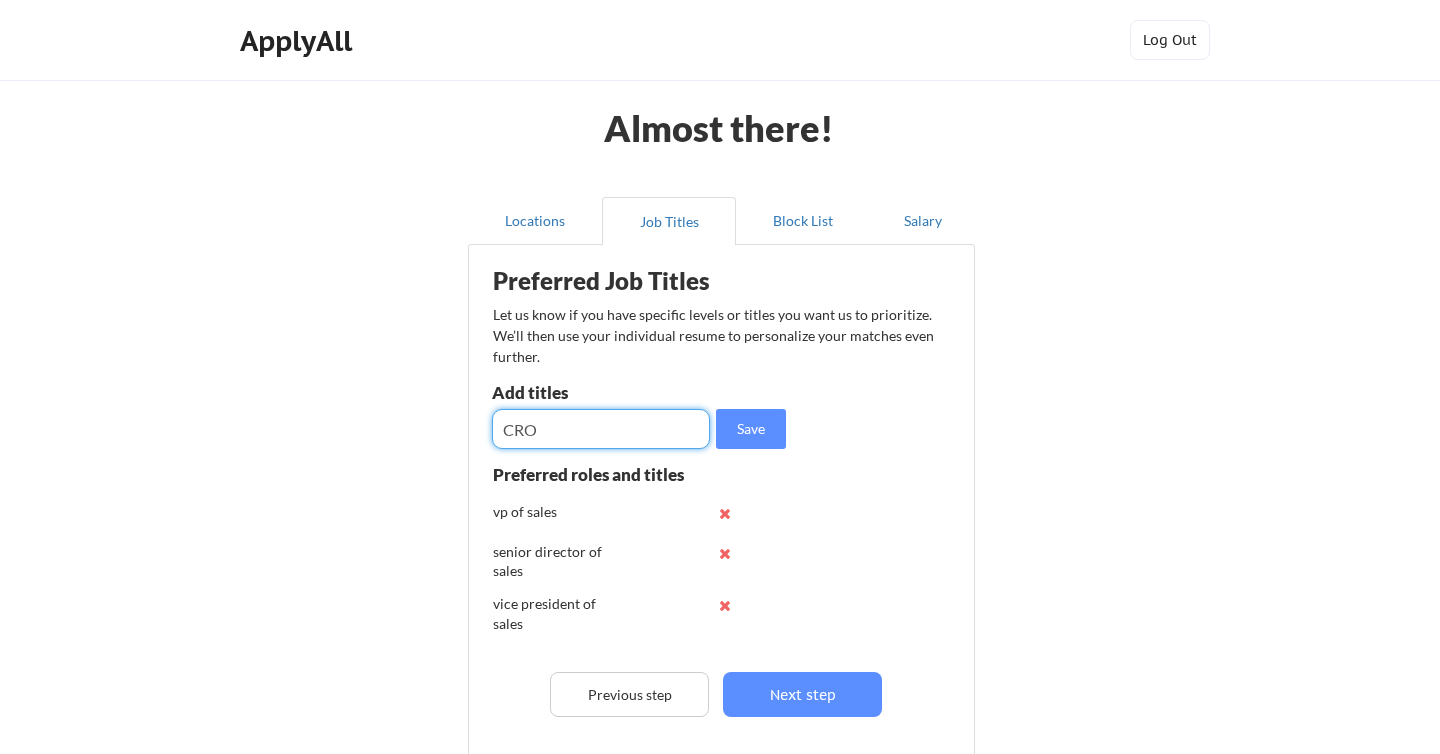type on "CRO" 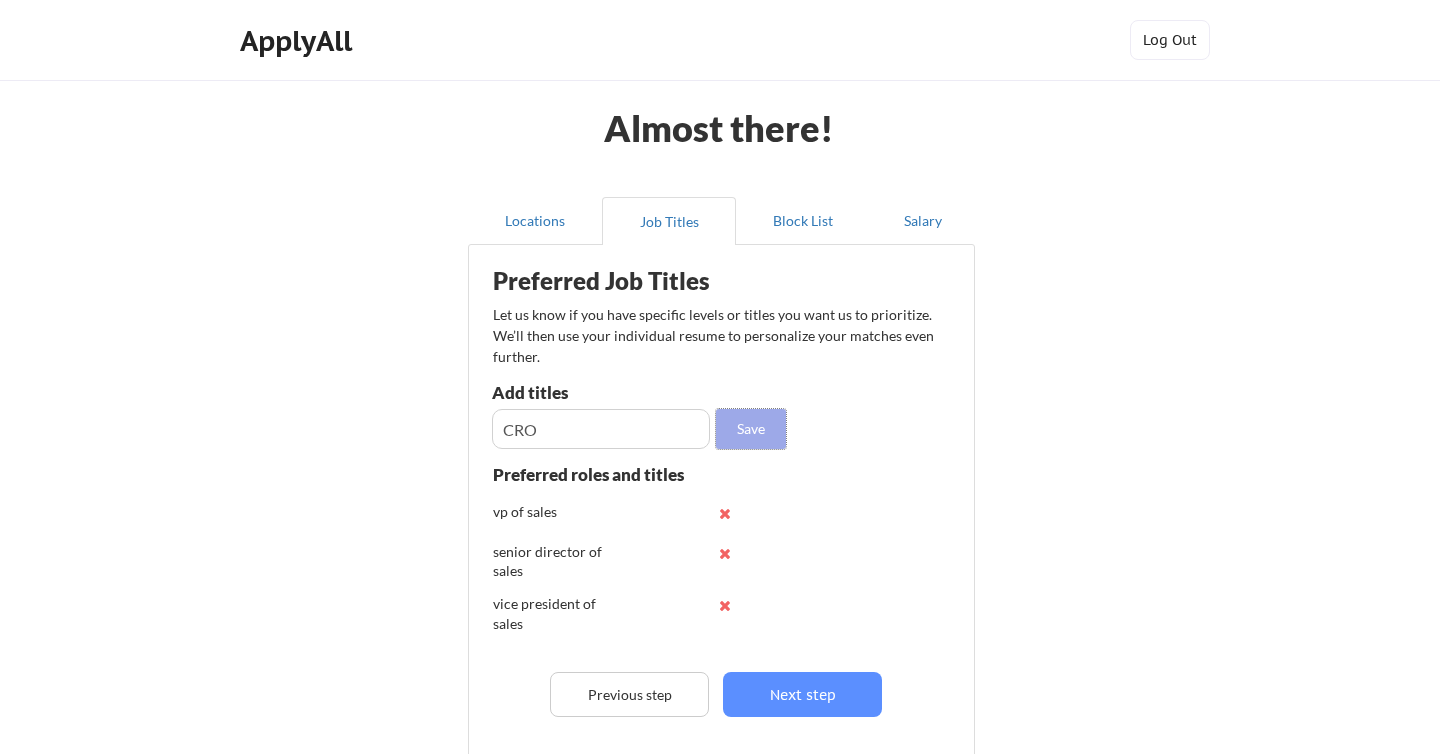 click on "Save" at bounding box center (751, 429) 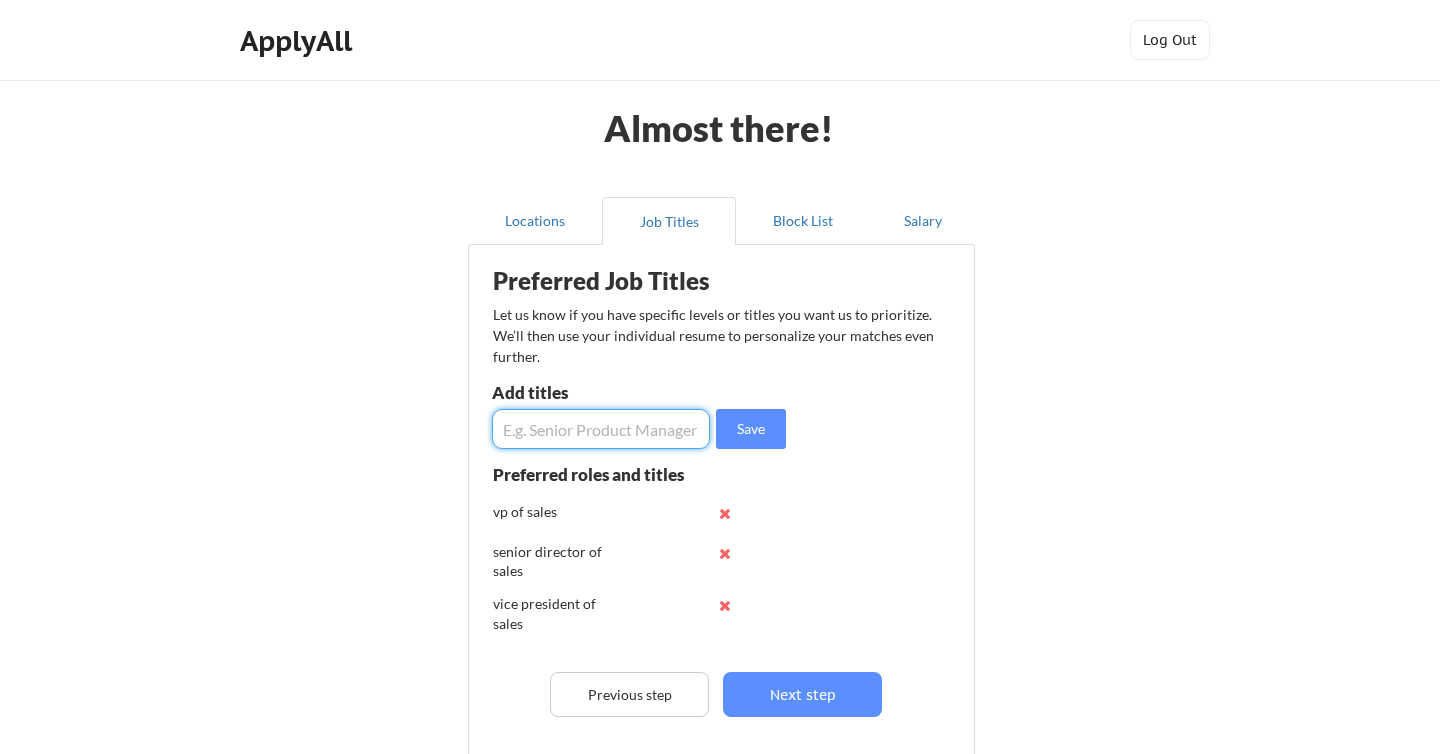 click at bounding box center (601, 429) 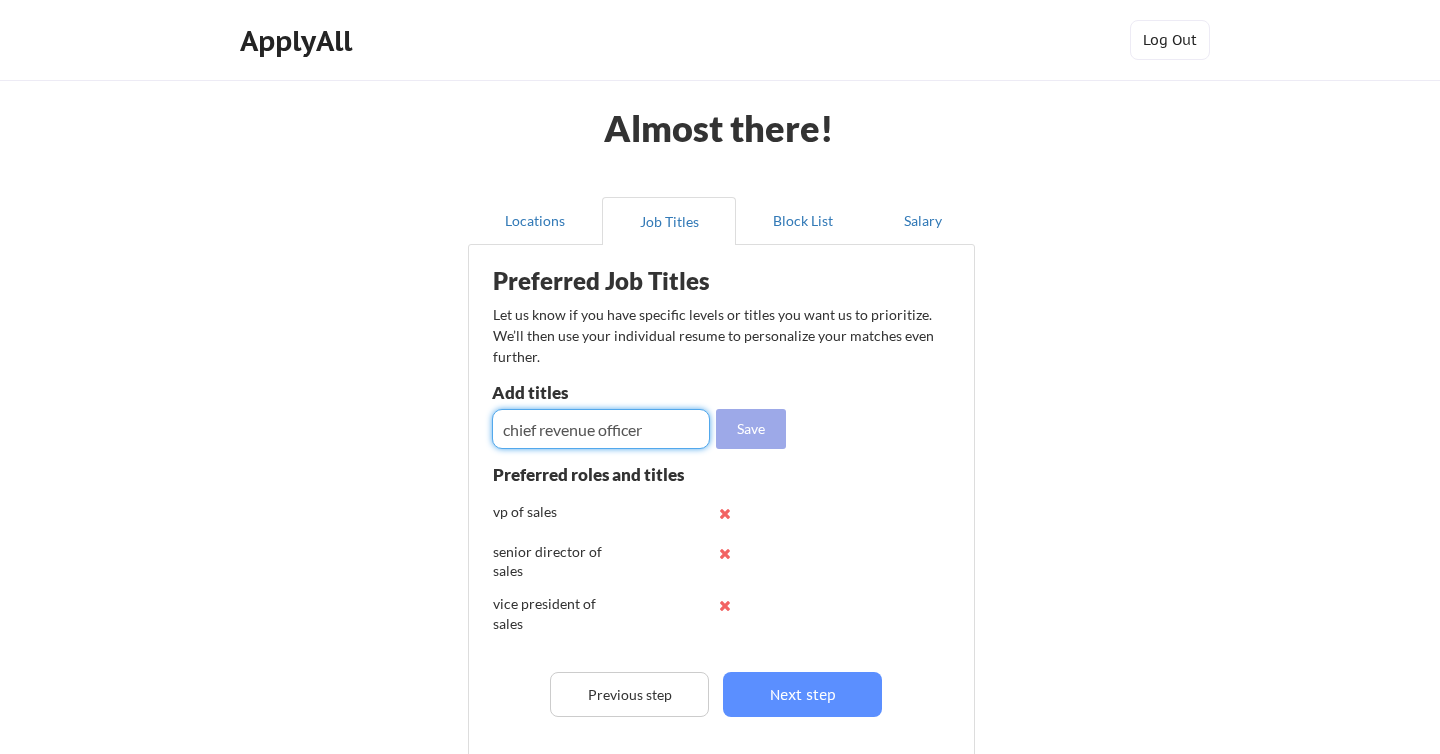 type on "chief revenue officer" 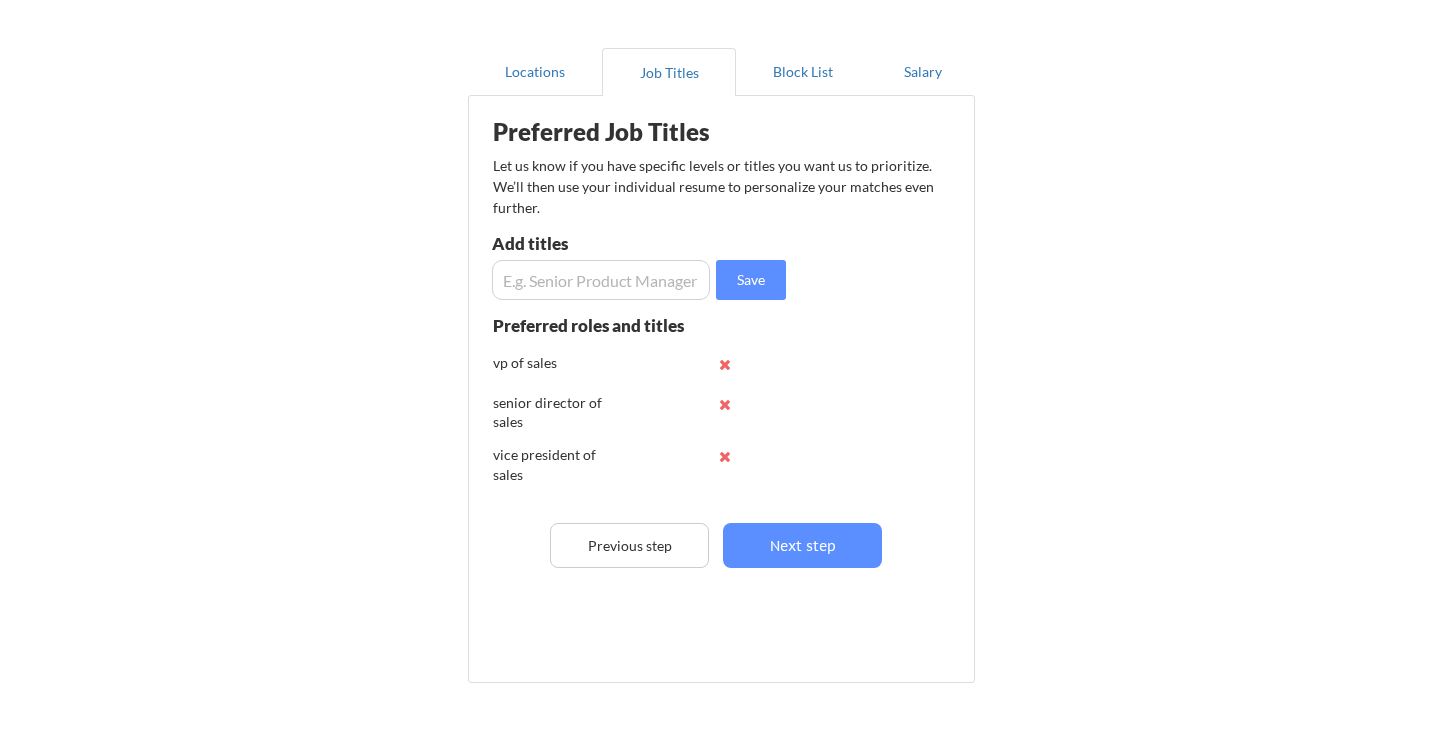 scroll, scrollTop: 180, scrollLeft: 0, axis: vertical 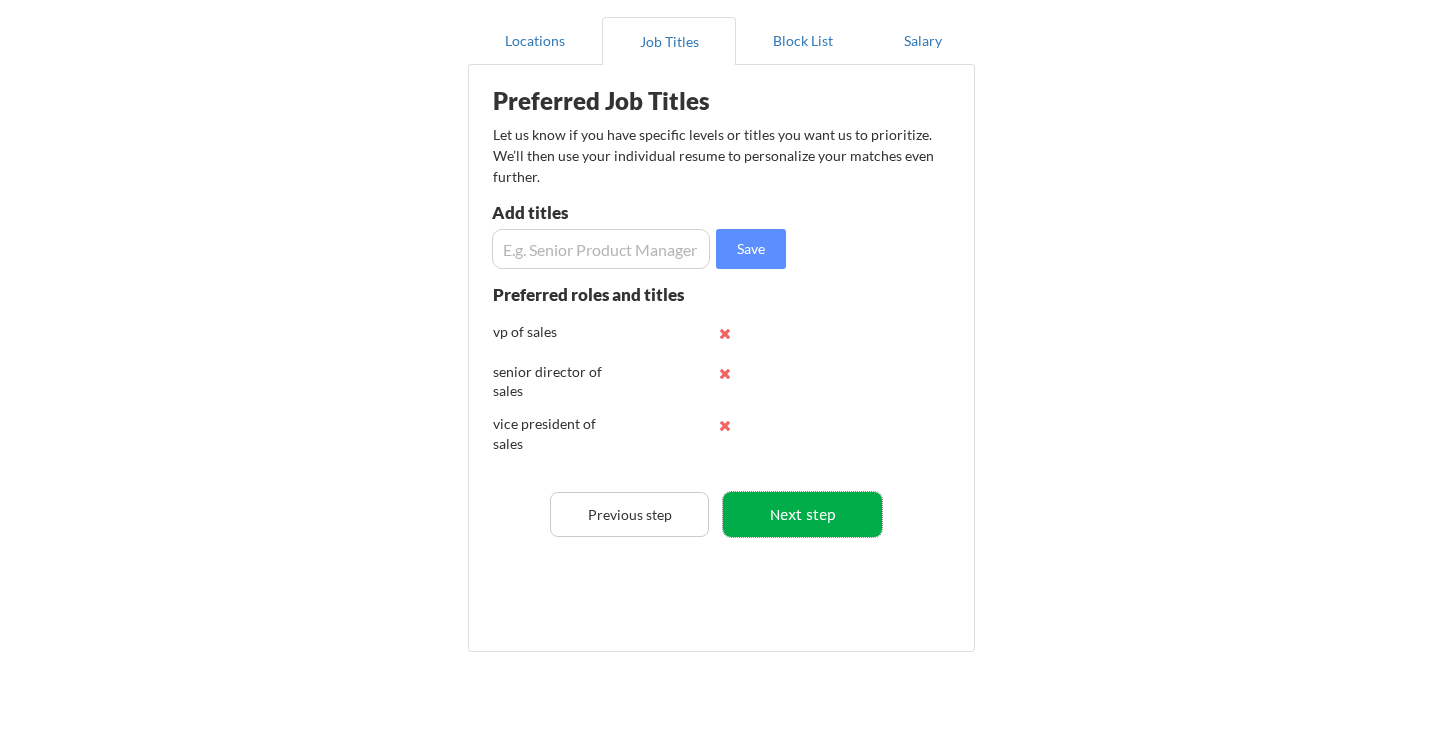 click on "Next step" at bounding box center [802, 514] 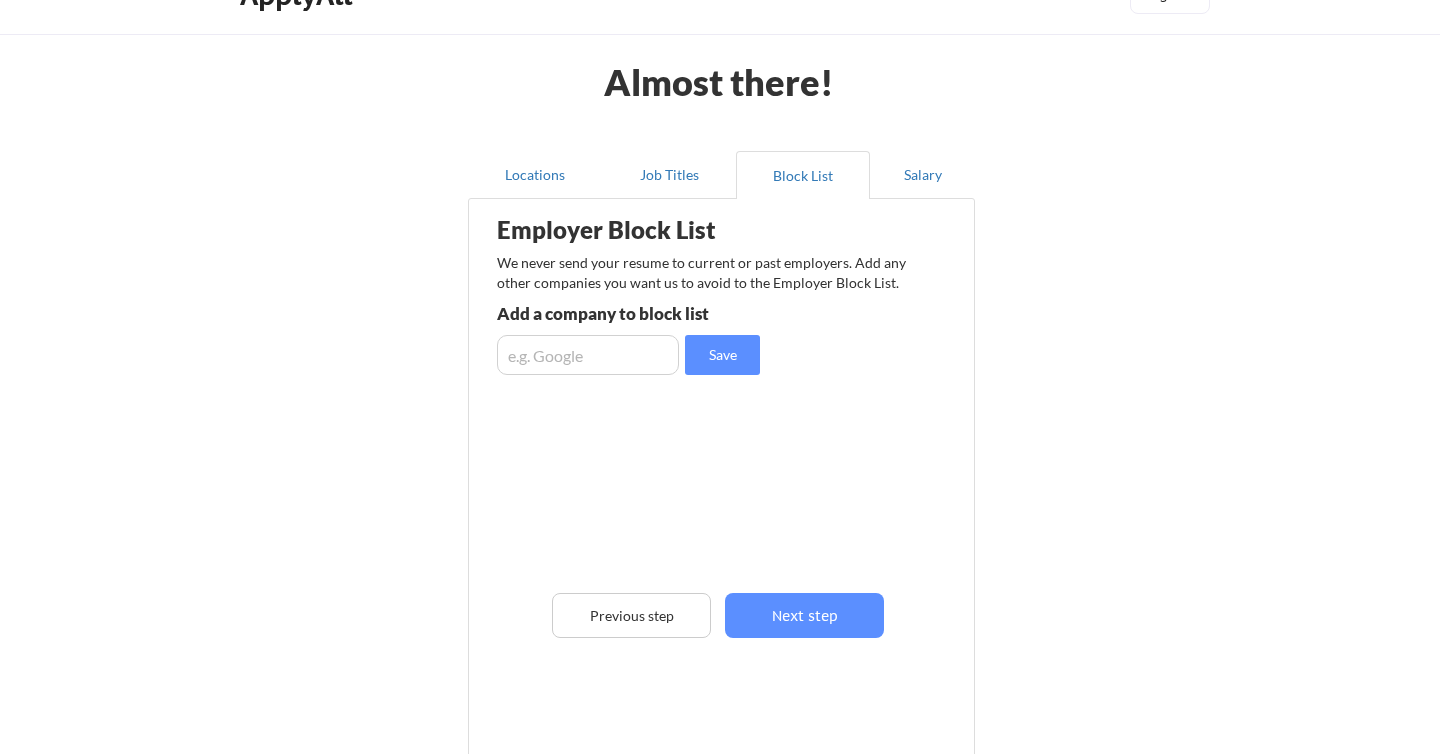 scroll, scrollTop: 0, scrollLeft: 0, axis: both 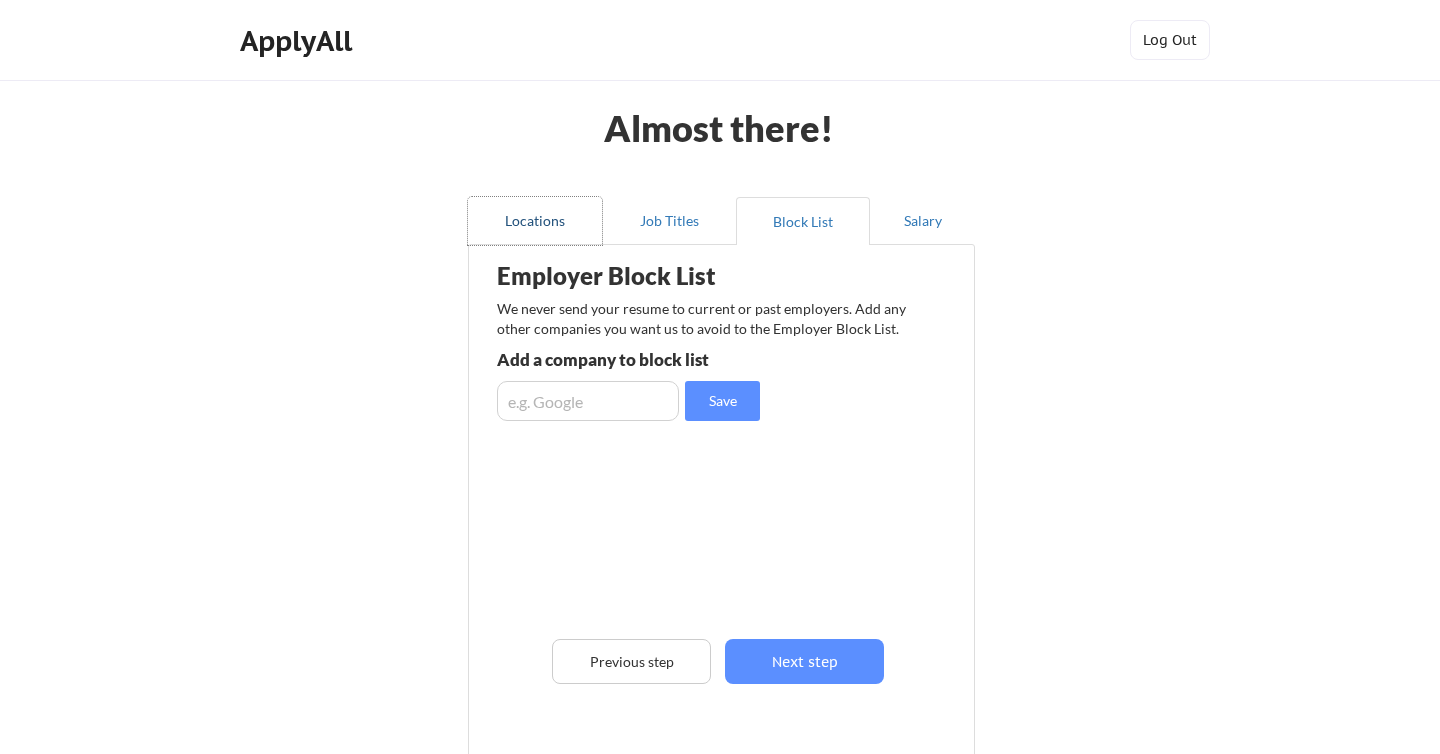 click on "Locations" at bounding box center [535, 221] 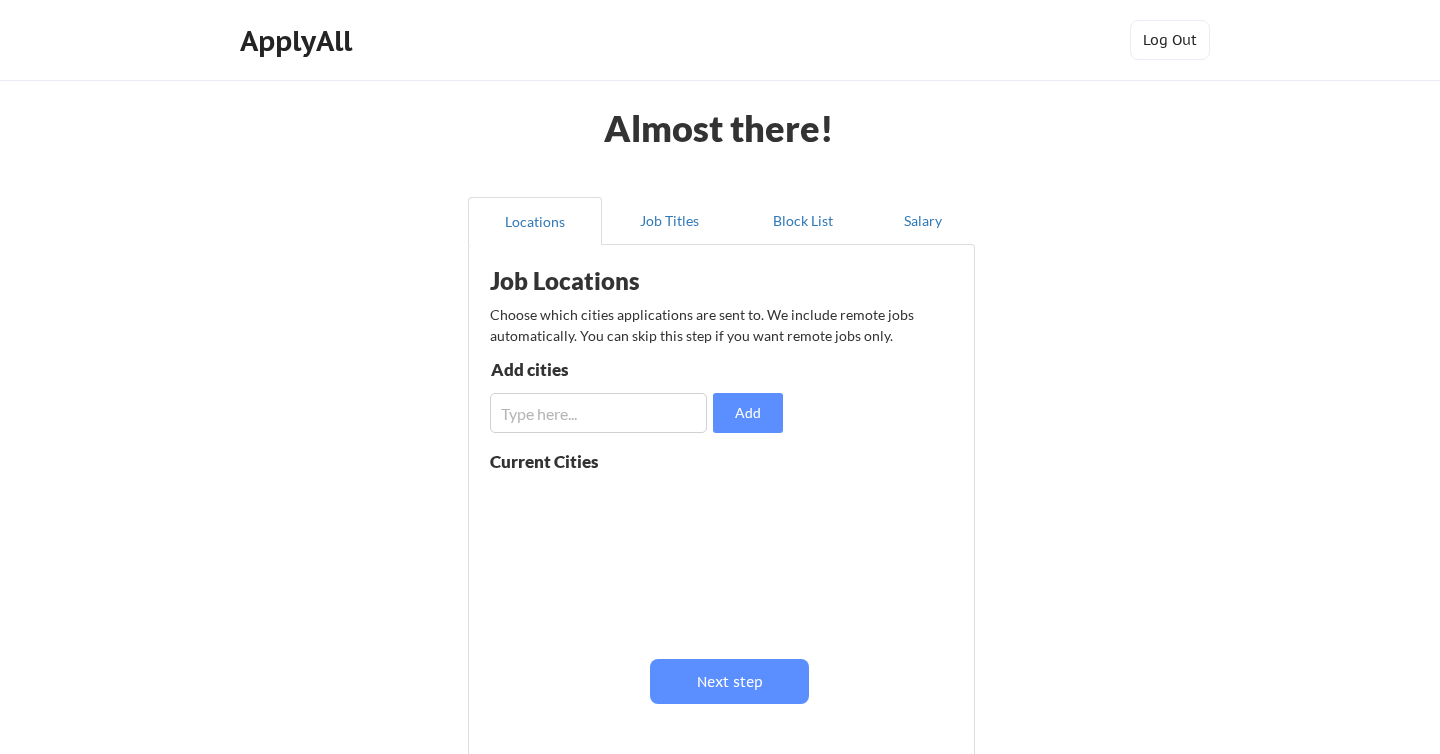 click at bounding box center [598, 413] 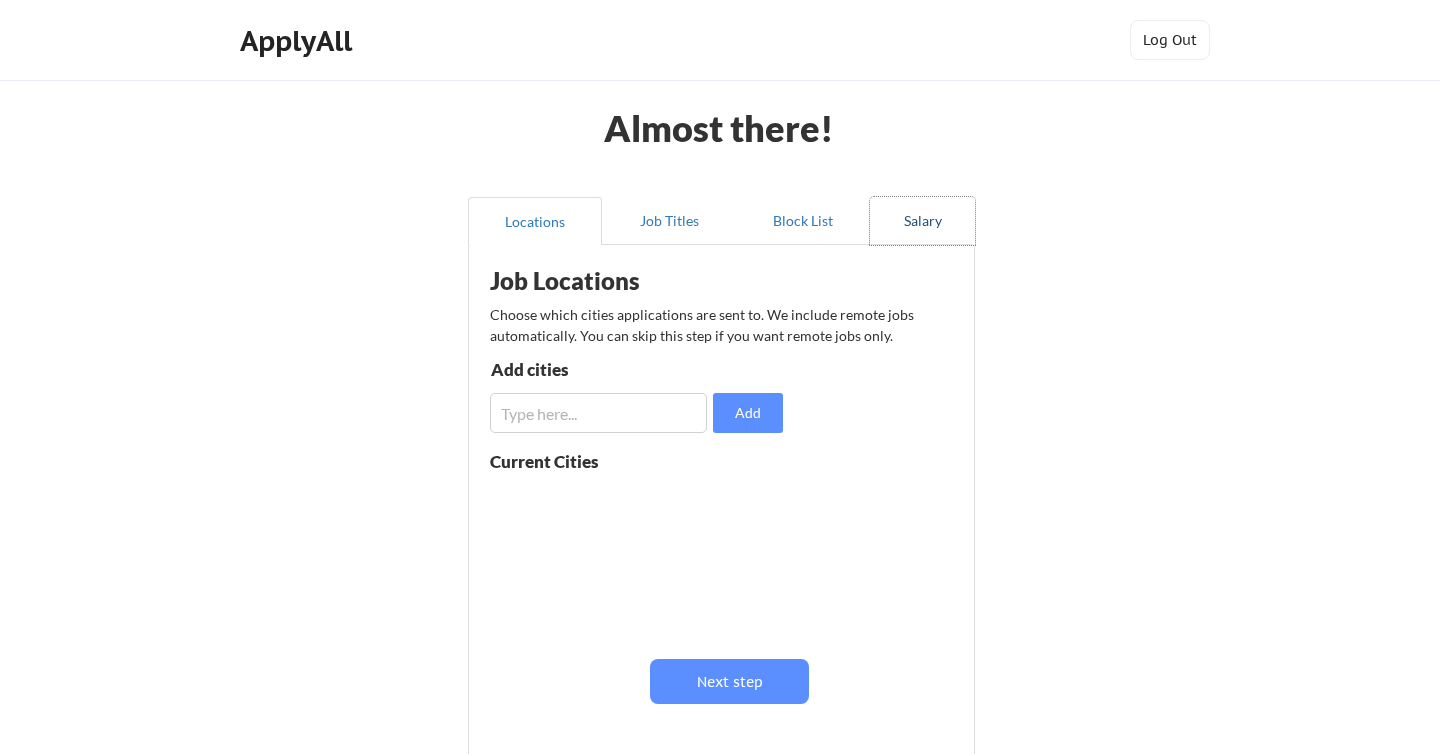 click on "Salary" at bounding box center [922, 221] 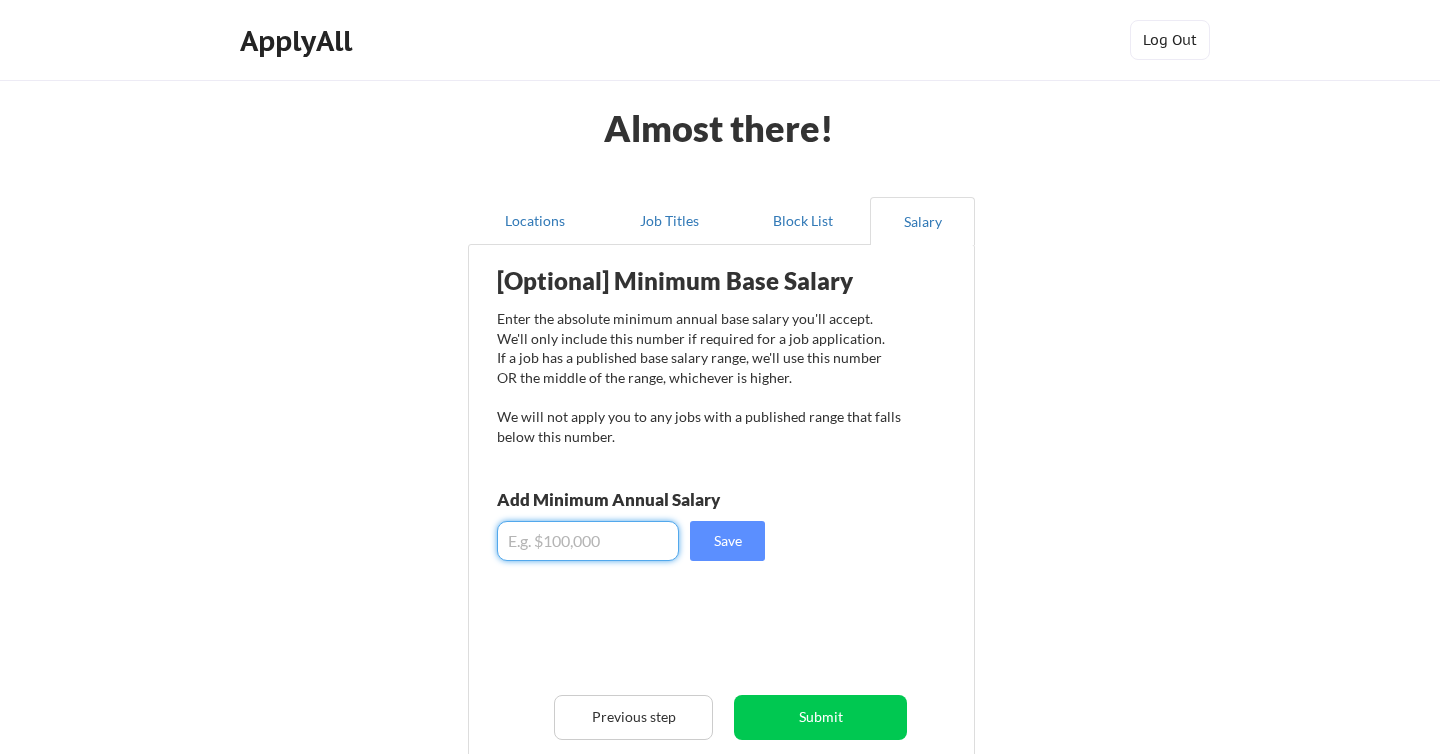 click at bounding box center [588, 541] 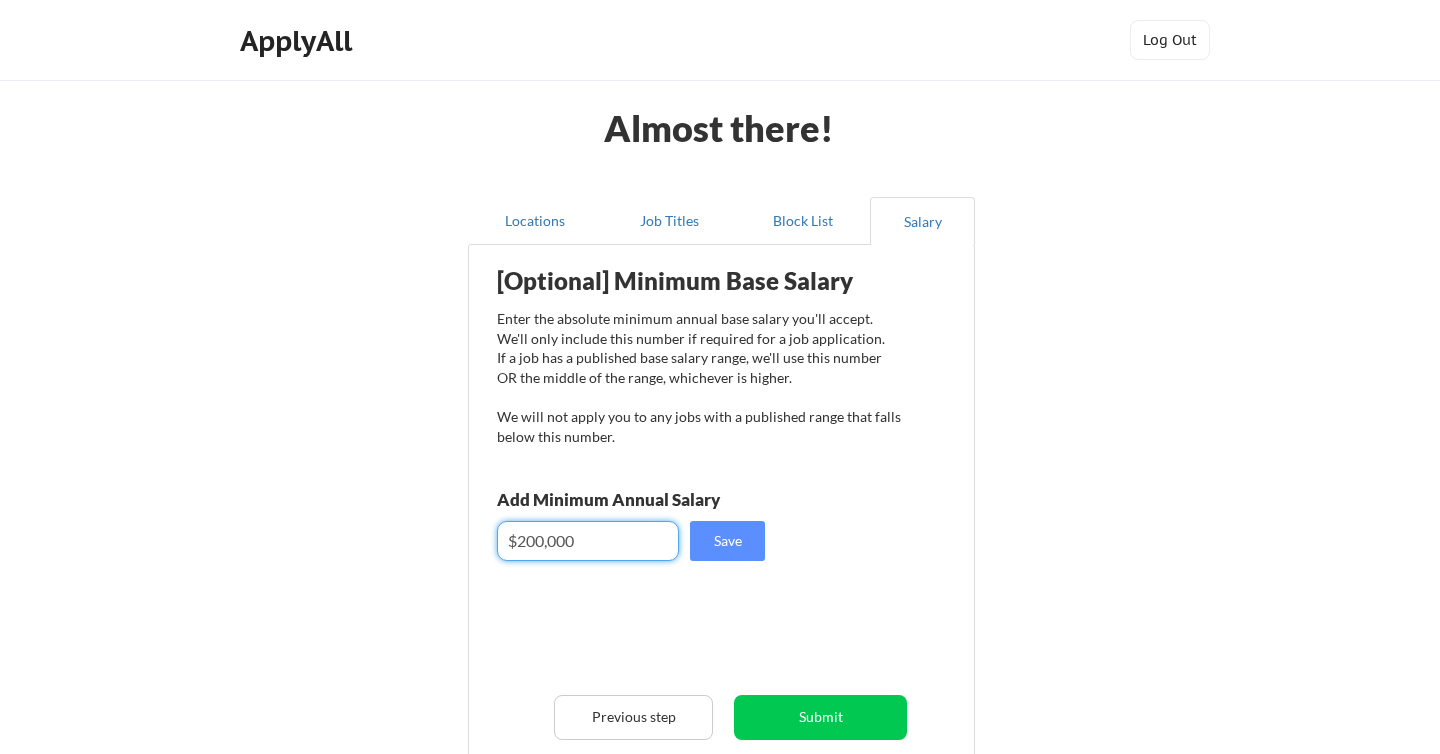 type on "$200,000" 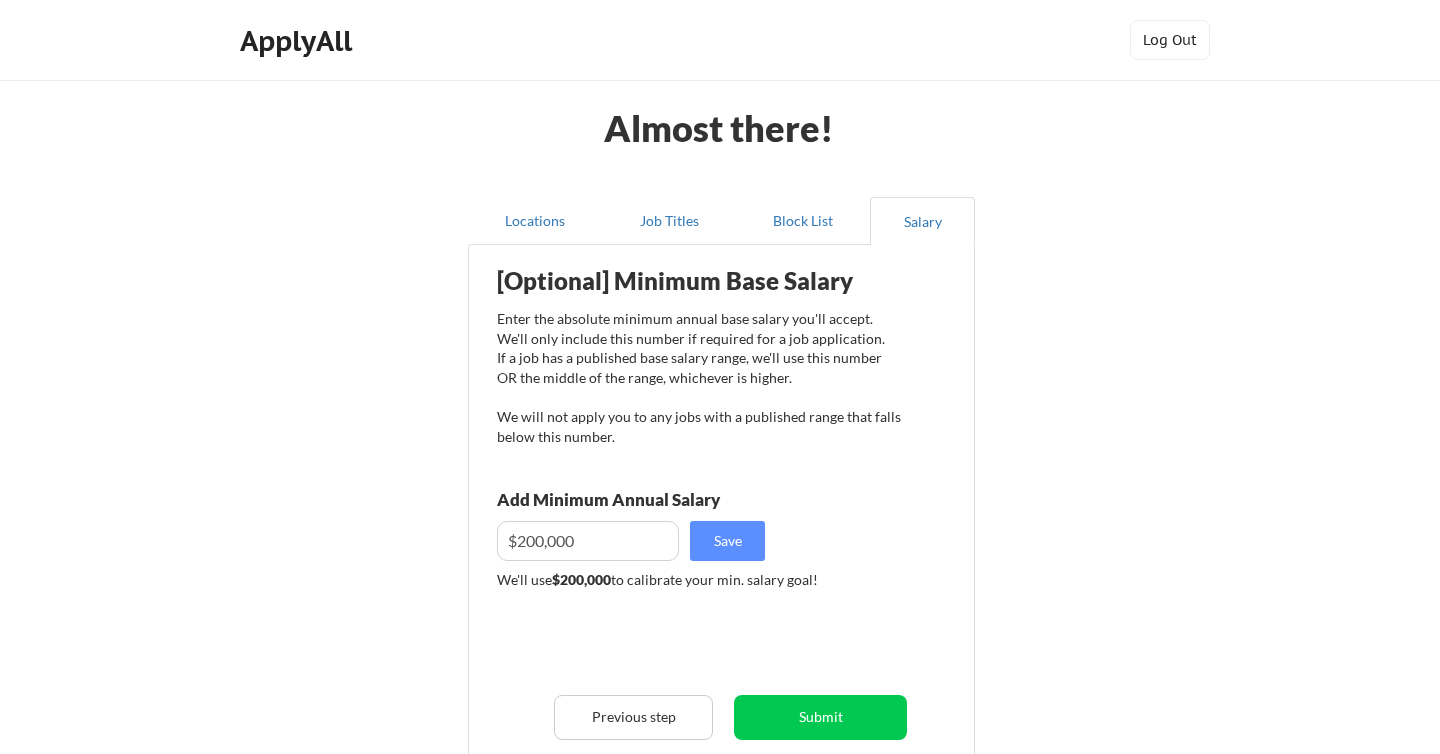 click on "Submit" at bounding box center [820, 717] 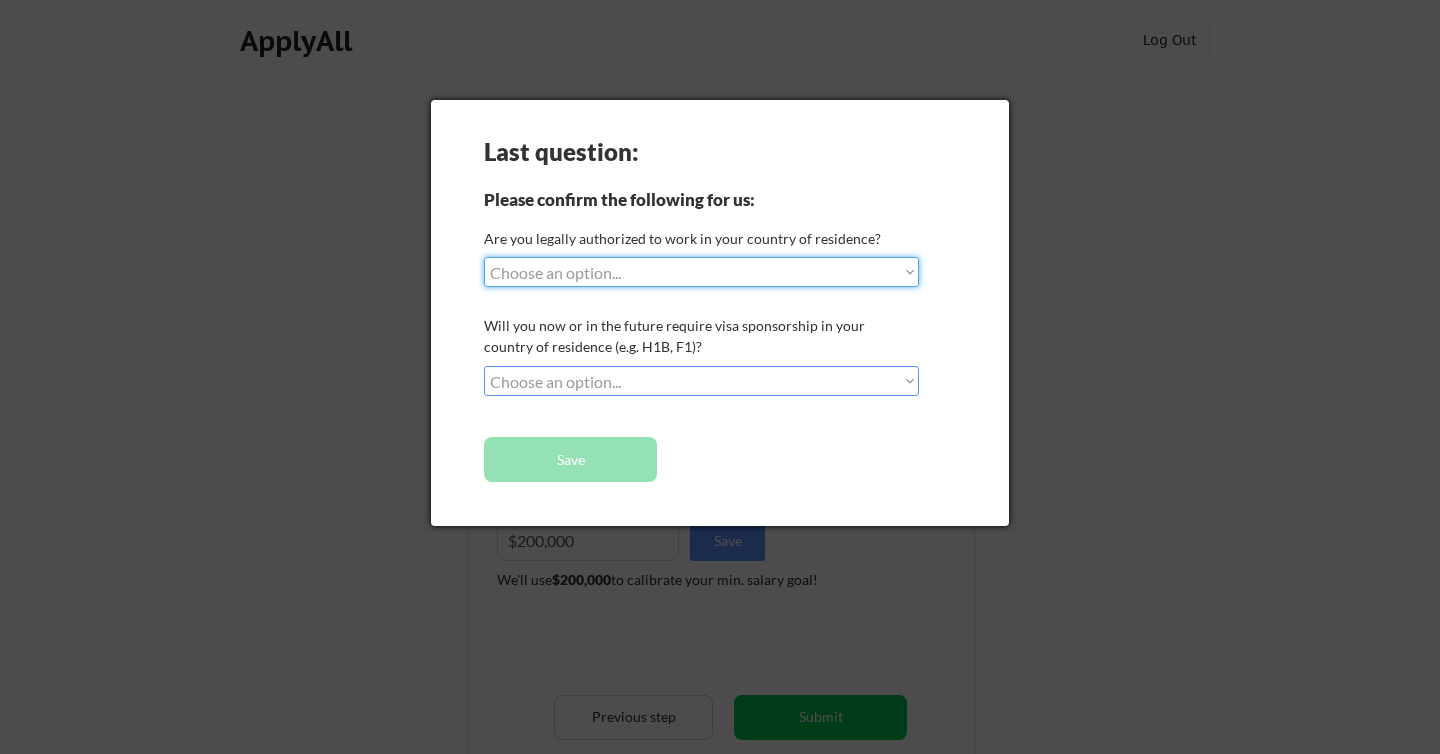 click on "Choose an option... Yes, I am a US Citizen Yes, I am a Canadian Citizen Yes, I am a US Green Card Holder Yes, I am an Other Permanent Resident Yes, I am here on a visa (H1B, OPT, etc.) No, I am not (yet) authorized" at bounding box center (701, 272) 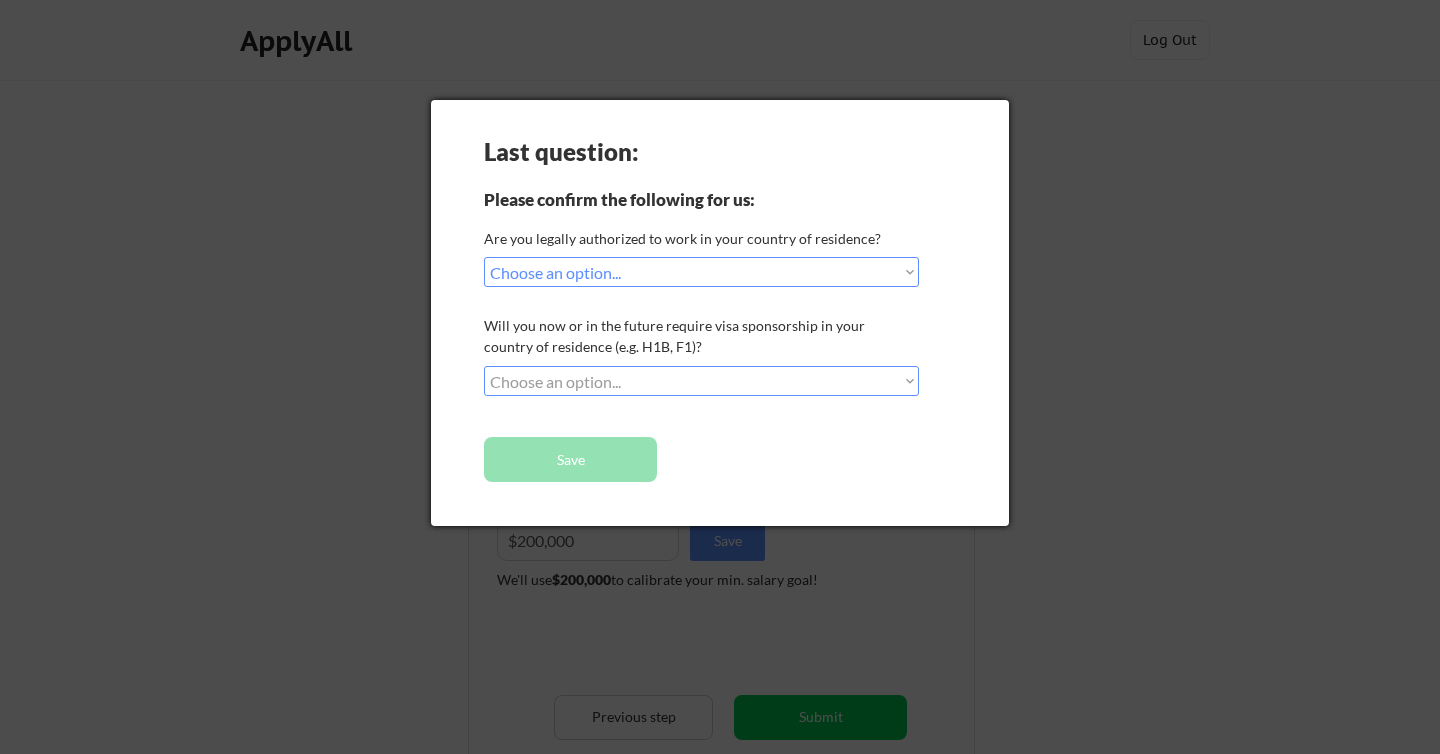 click on "Choose an option... No, I will not need sponsorship Yes, I will need sponsorship" at bounding box center (701, 381) 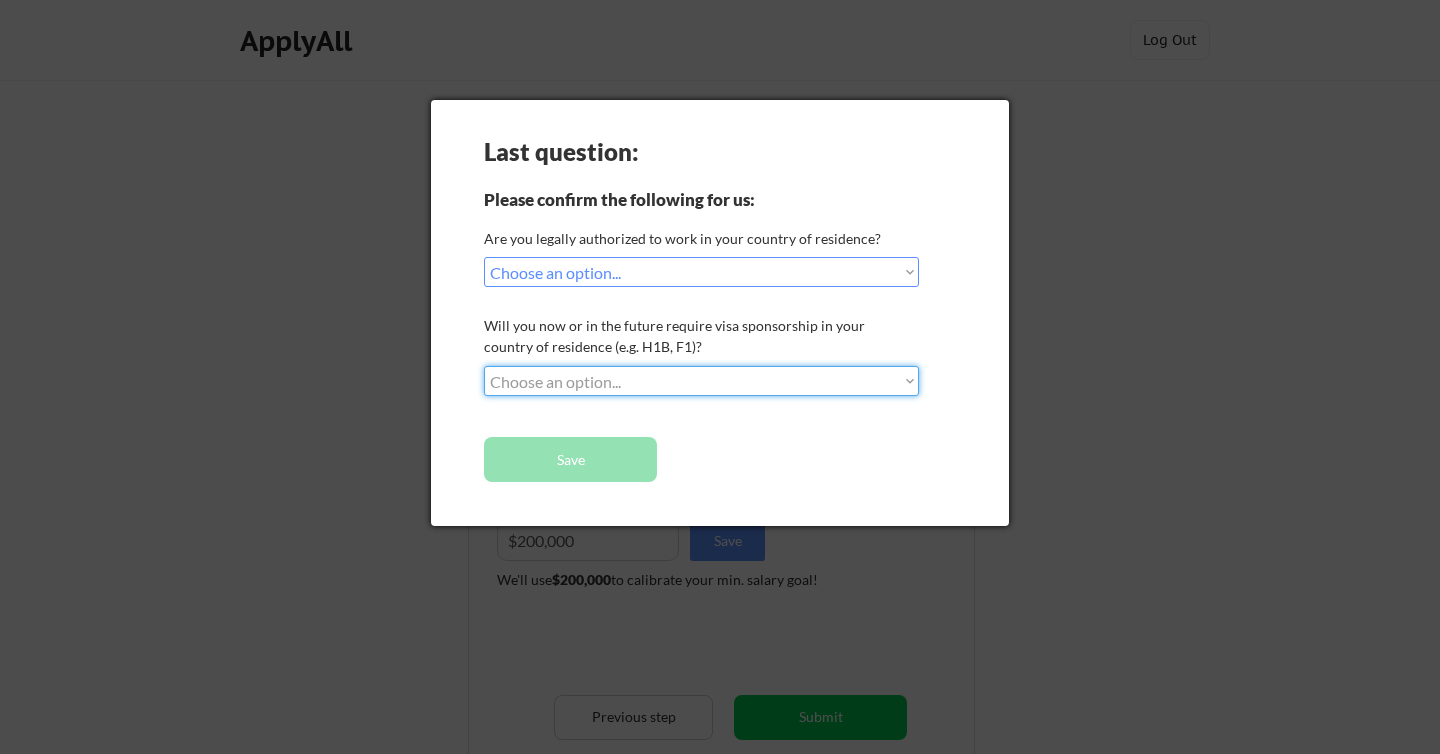 select on ""no__i_will_not_need_sponsorship"" 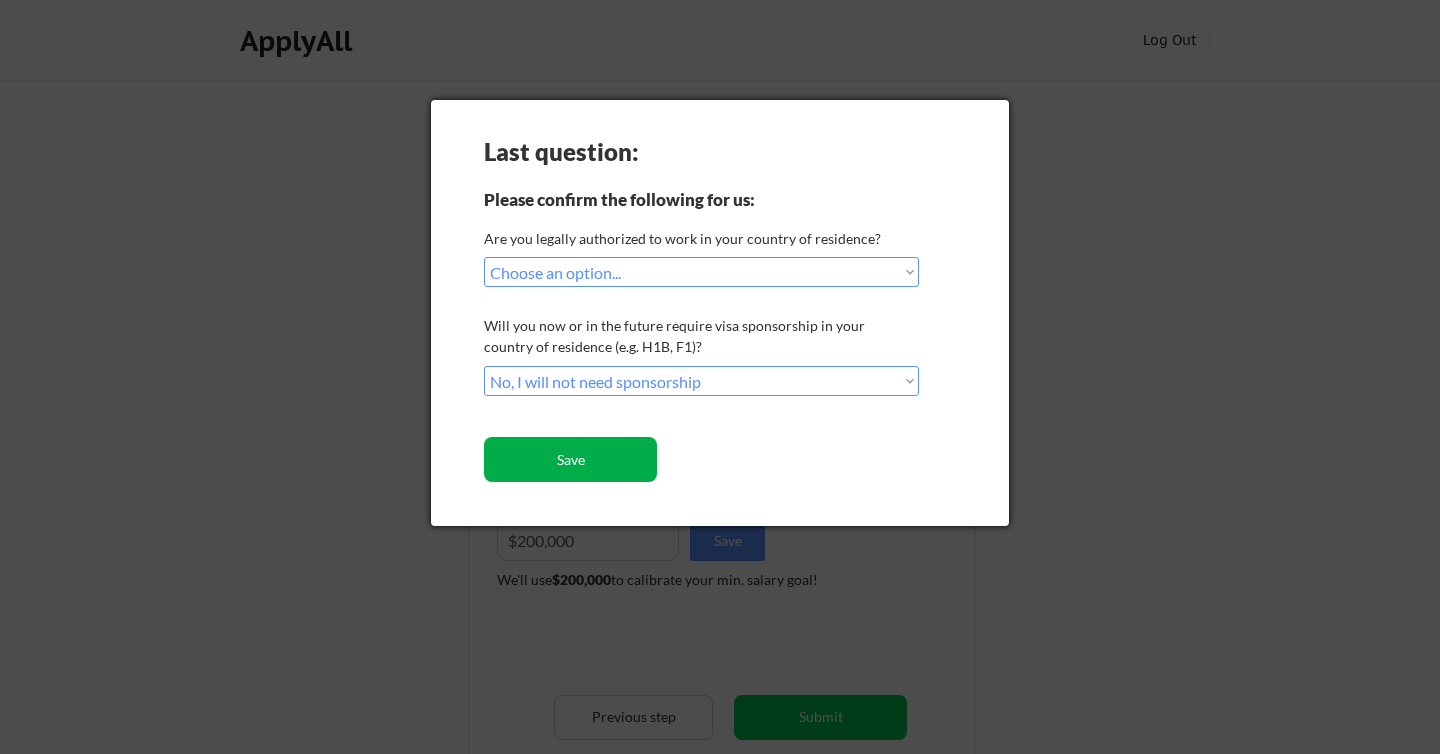 click on "Save" at bounding box center (570, 459) 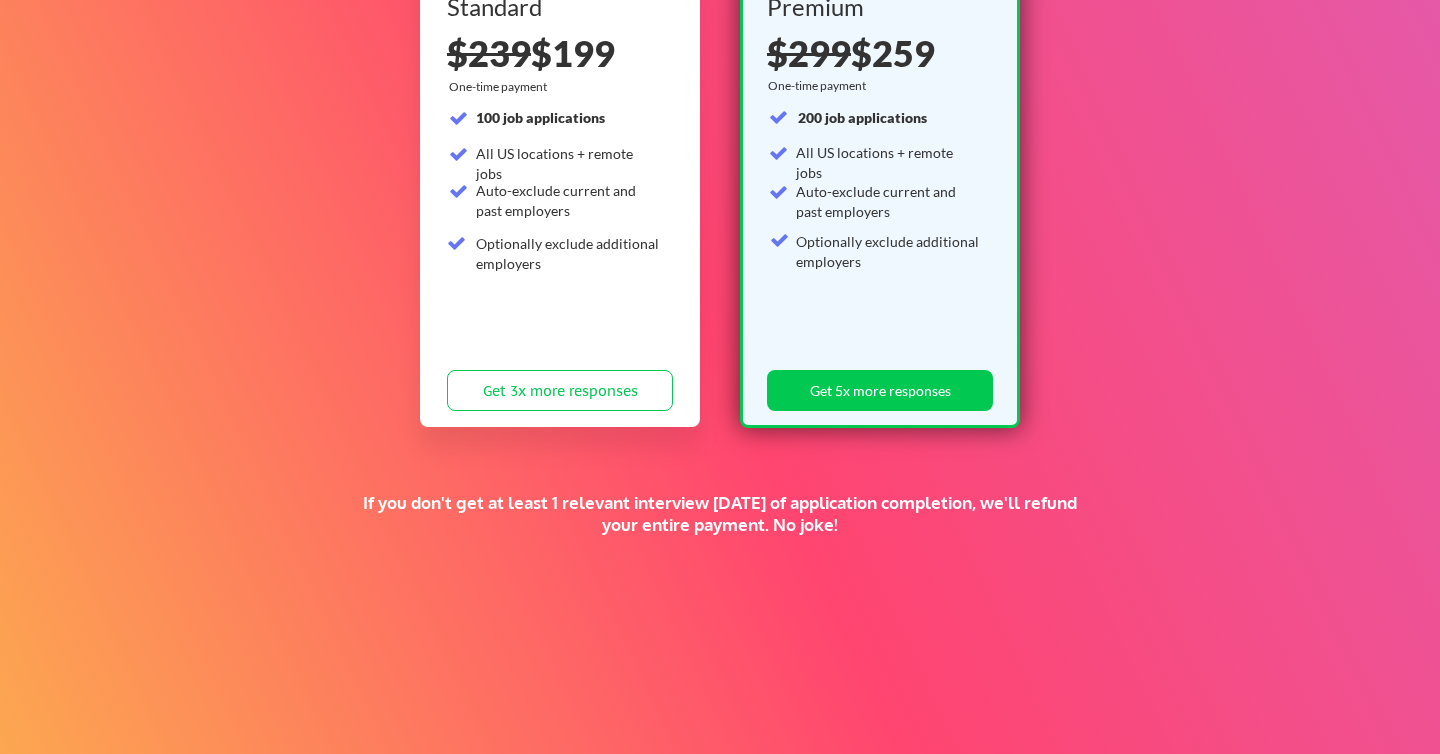 scroll, scrollTop: 419, scrollLeft: 0, axis: vertical 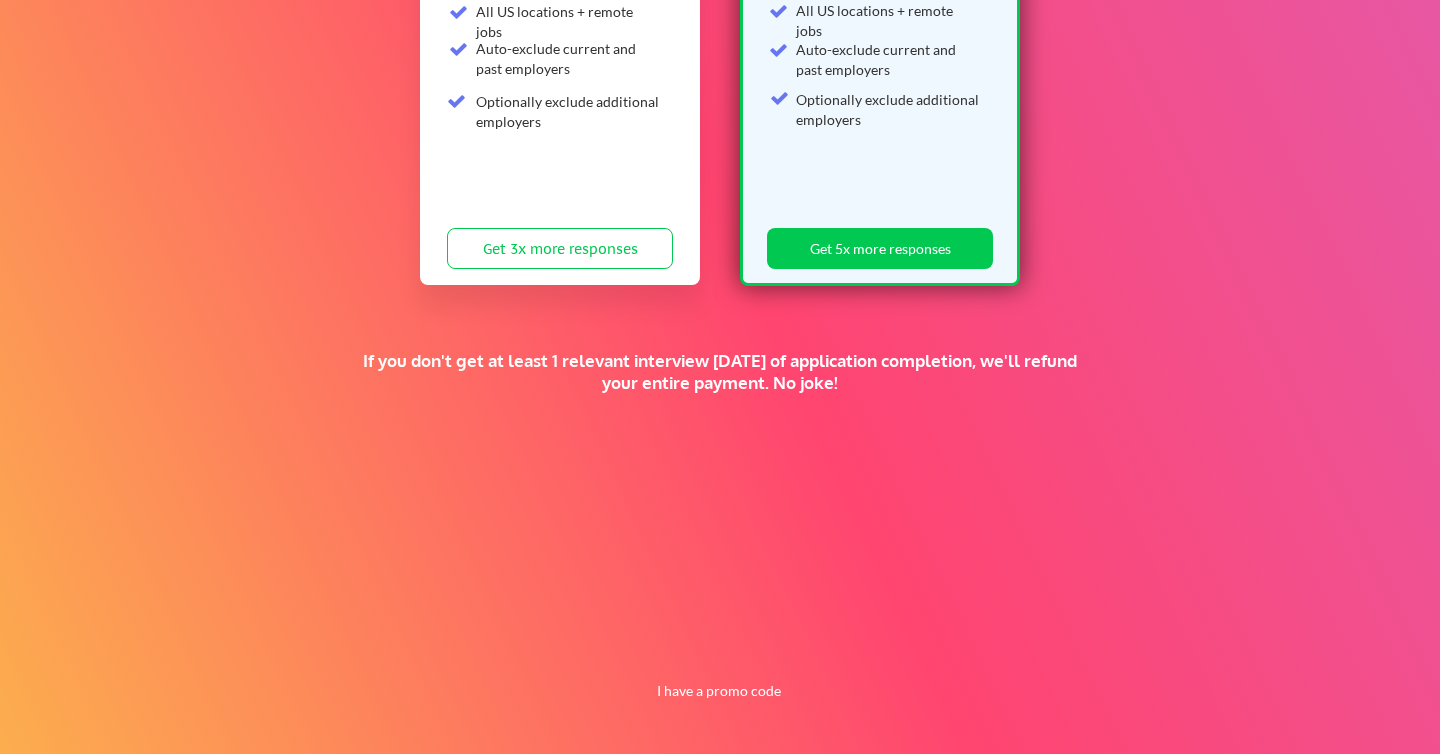 click on "If you don't get at least 1 relevant interview [DATE] of application completion, we'll refund your entire payment. No joke!" at bounding box center [720, 372] 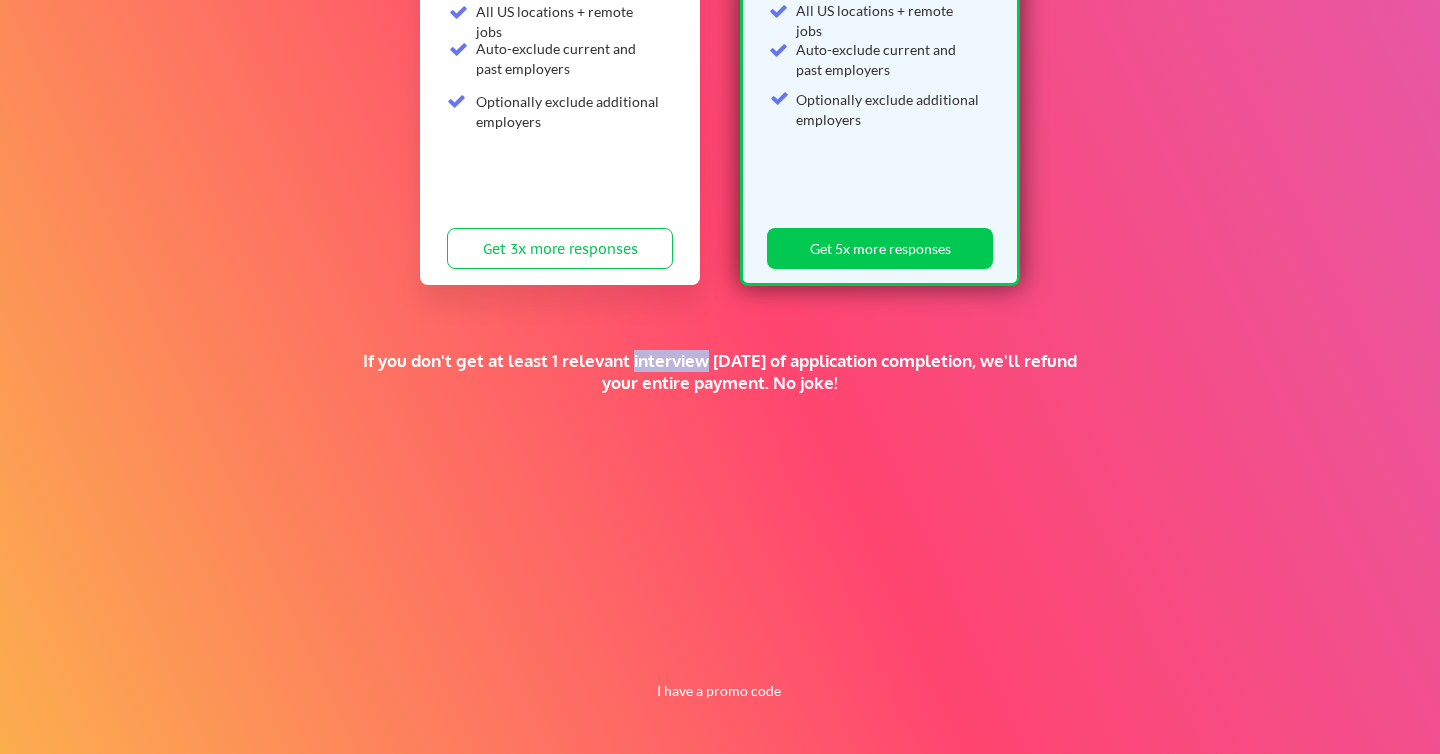 click on "If you don't get at least 1 relevant interview [DATE] of application completion, we'll refund your entire payment. No joke!" at bounding box center [720, 372] 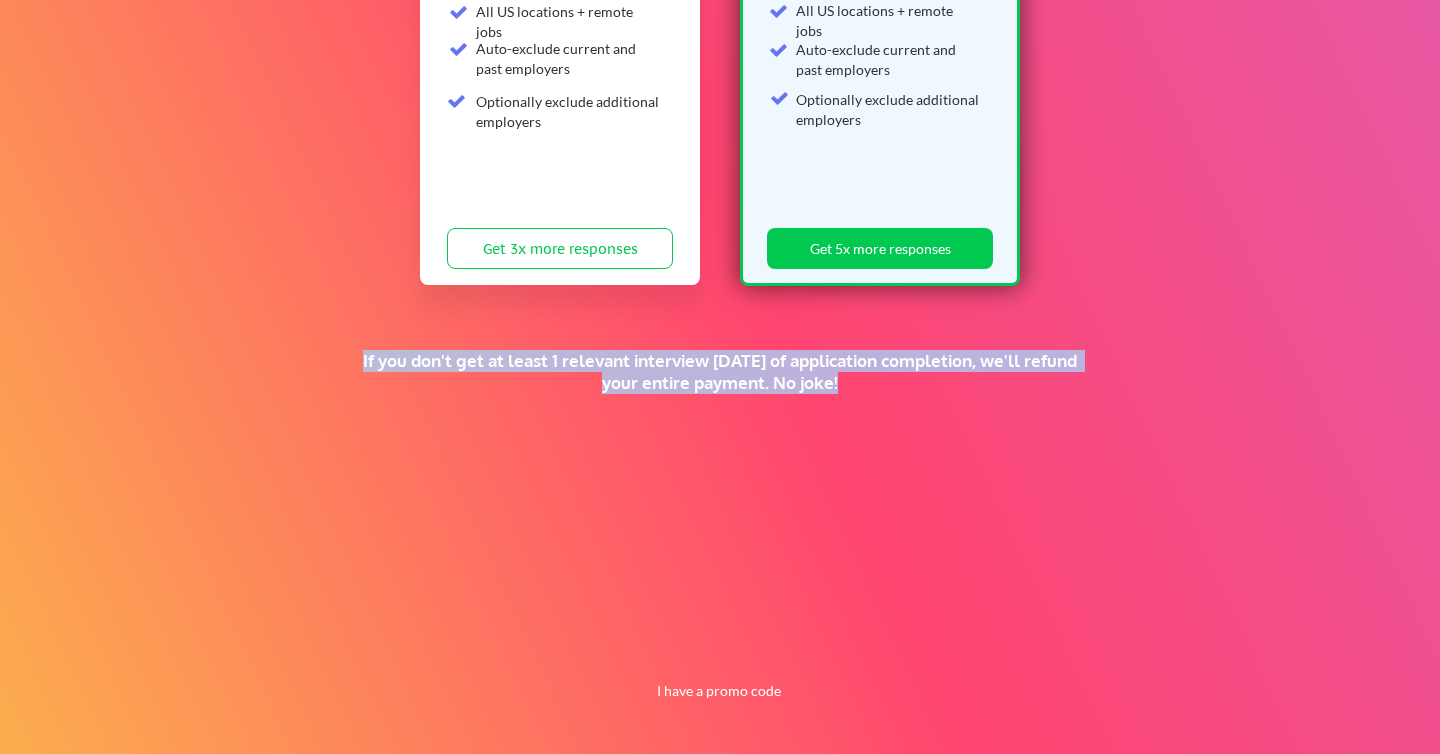 click on "If you don't get at least 1 relevant interview [DATE] of application completion, we'll refund your entire payment. No joke!" at bounding box center [720, 372] 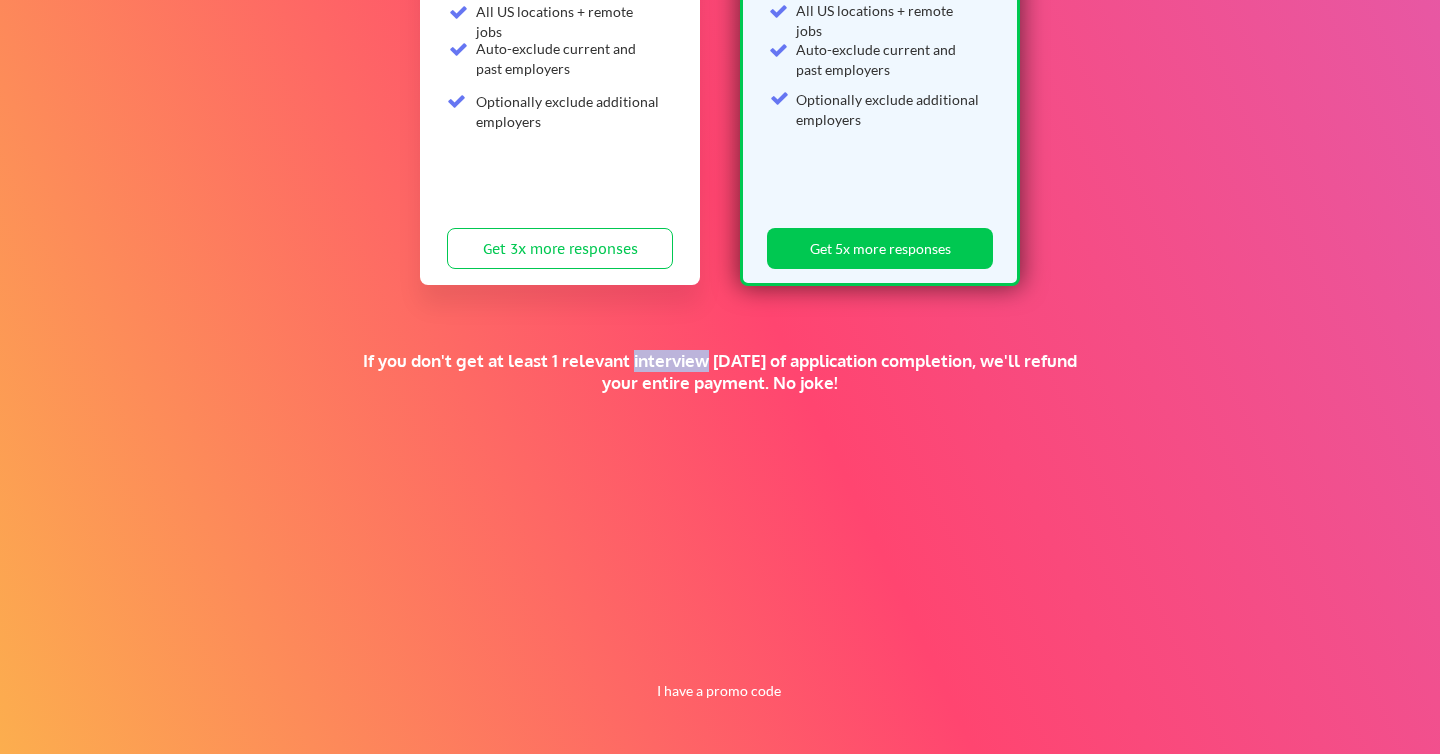 click on "If you don't get at least 1 relevant interview [DATE] of application completion, we'll refund your entire payment. No joke!" at bounding box center [720, 372] 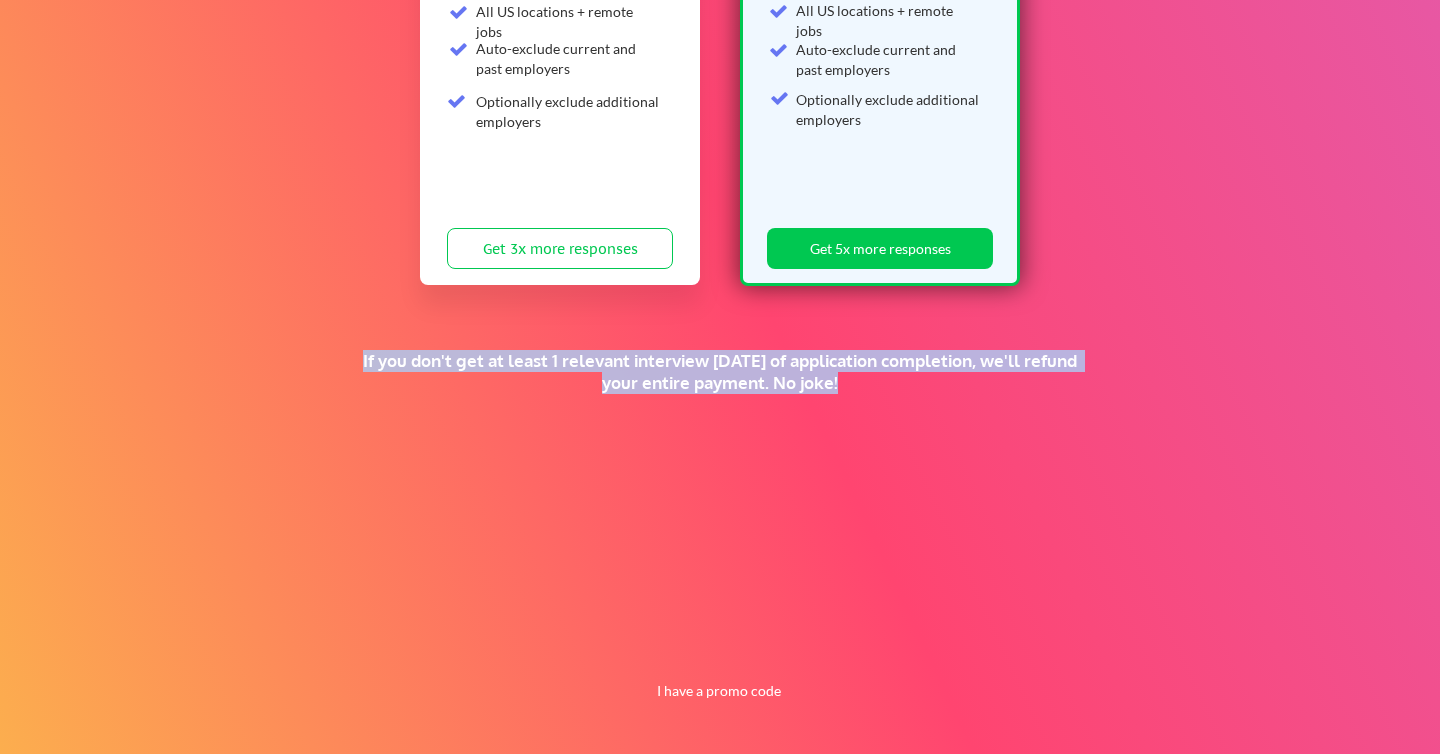 click on "If you don't get at least 1 relevant interview [DATE] of application completion, we'll refund your entire payment. No joke!" at bounding box center [720, 372] 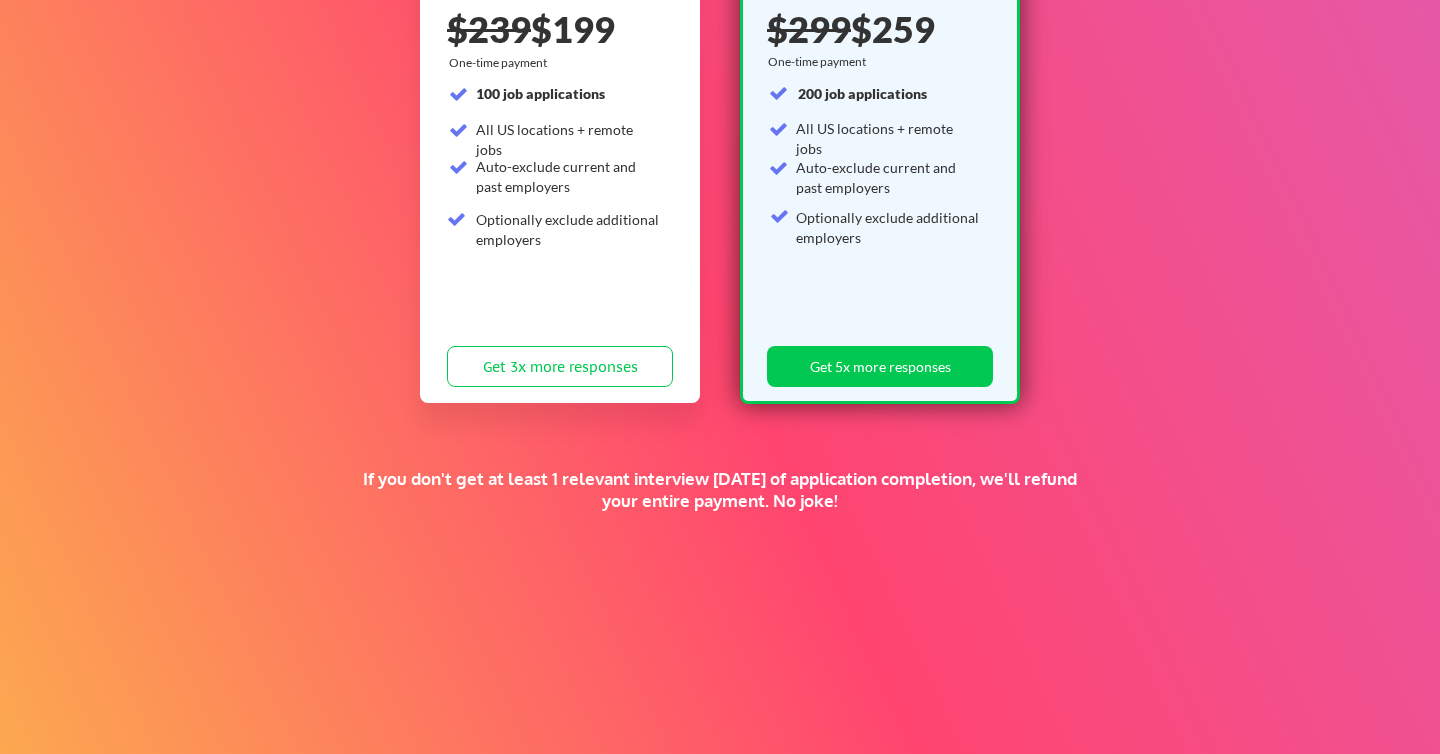 scroll, scrollTop: 0, scrollLeft: 0, axis: both 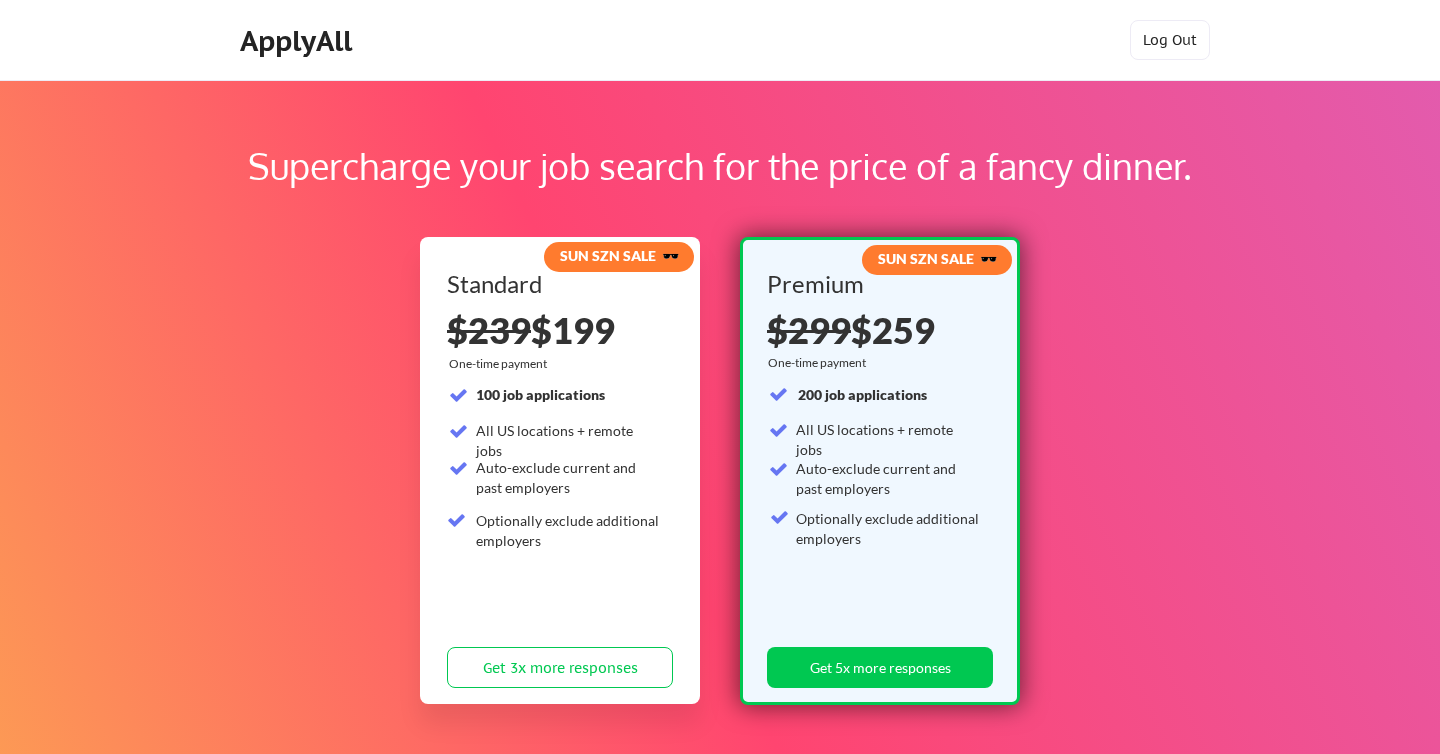 click on "100 job applications" at bounding box center [540, 394] 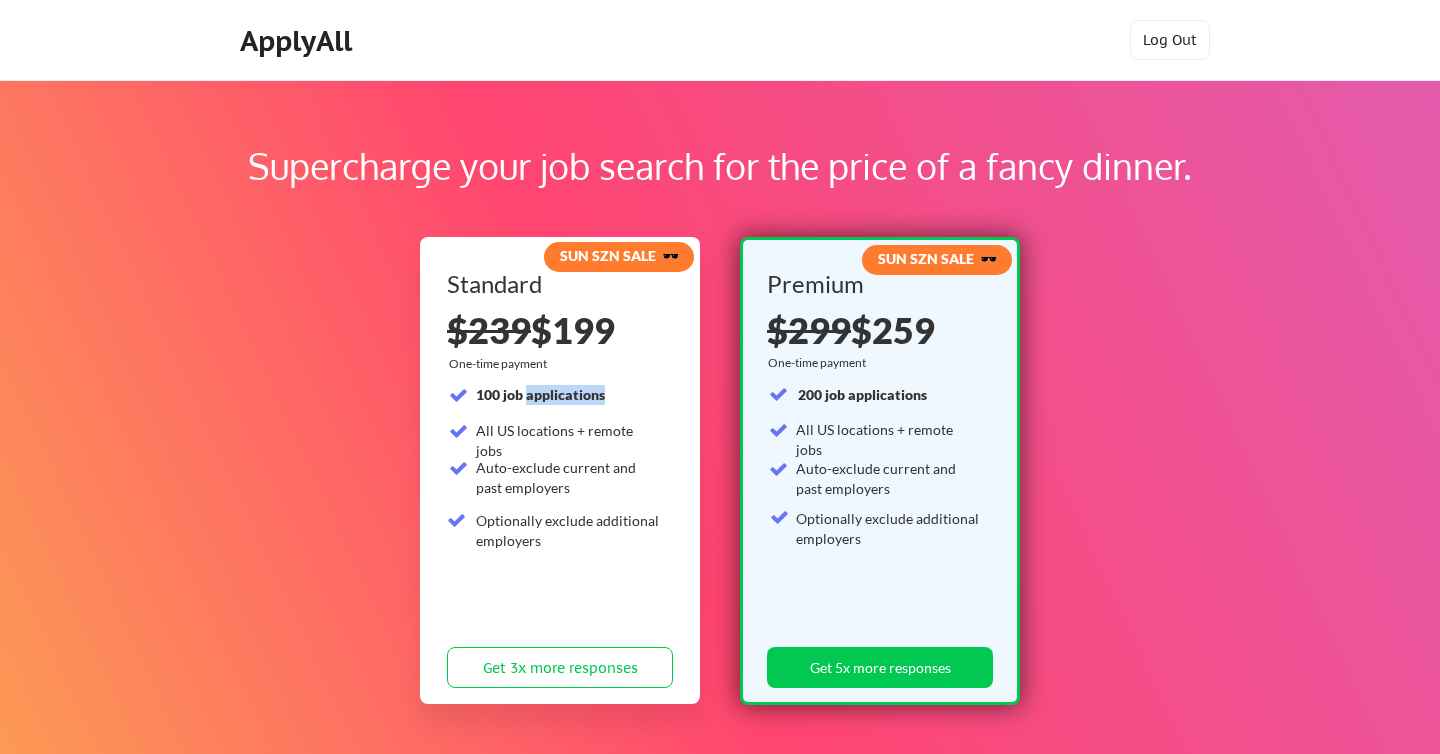 click on "100 job applications" at bounding box center [540, 394] 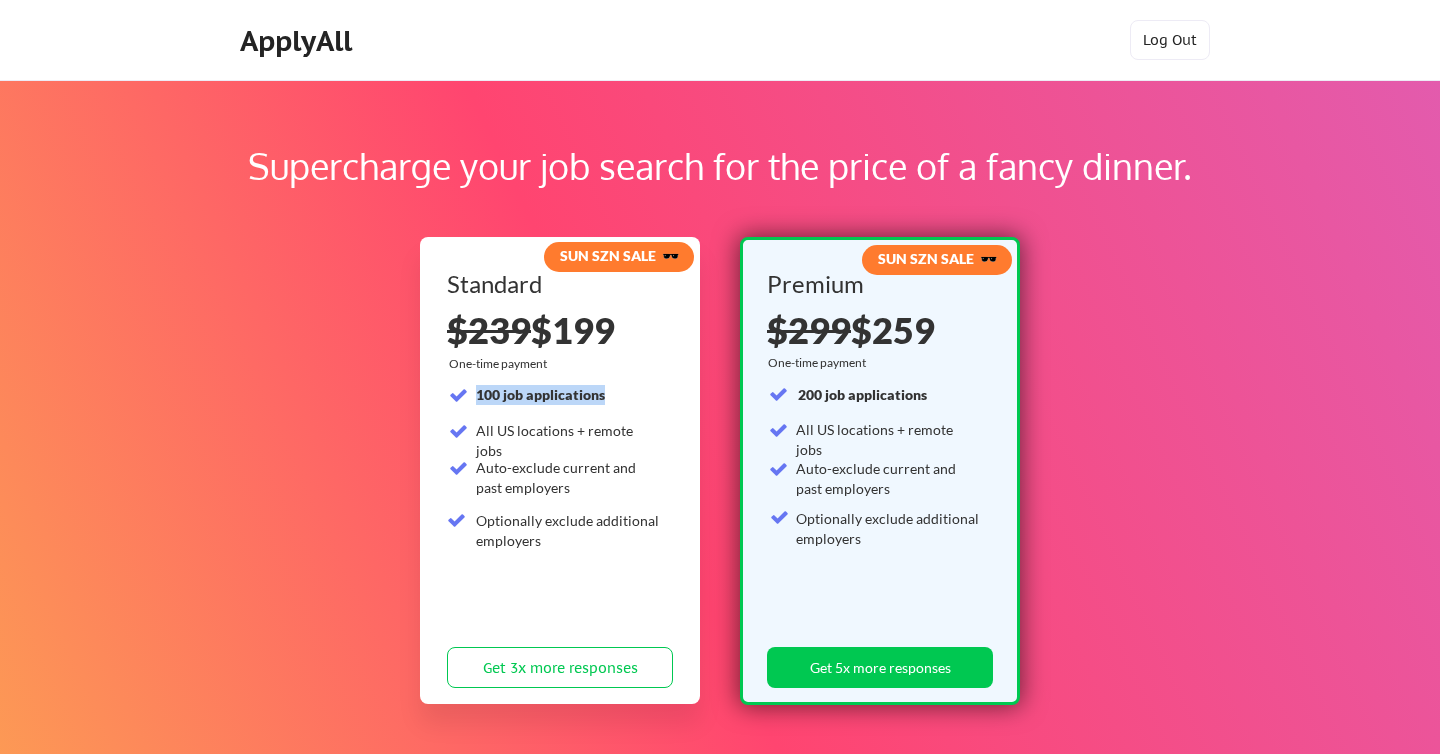 click on "100 job applications" at bounding box center [540, 394] 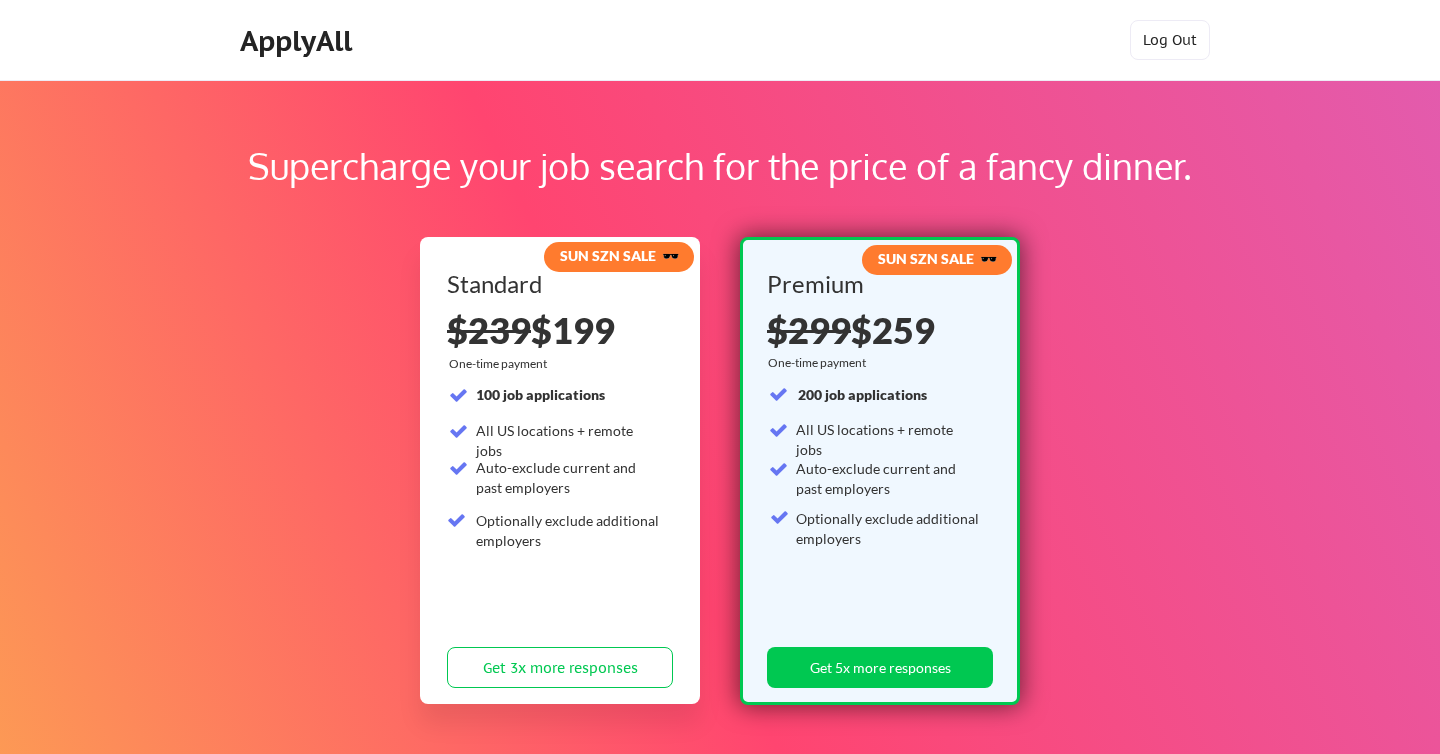 click on "All US locations + remote jobs" at bounding box center (568, 440) 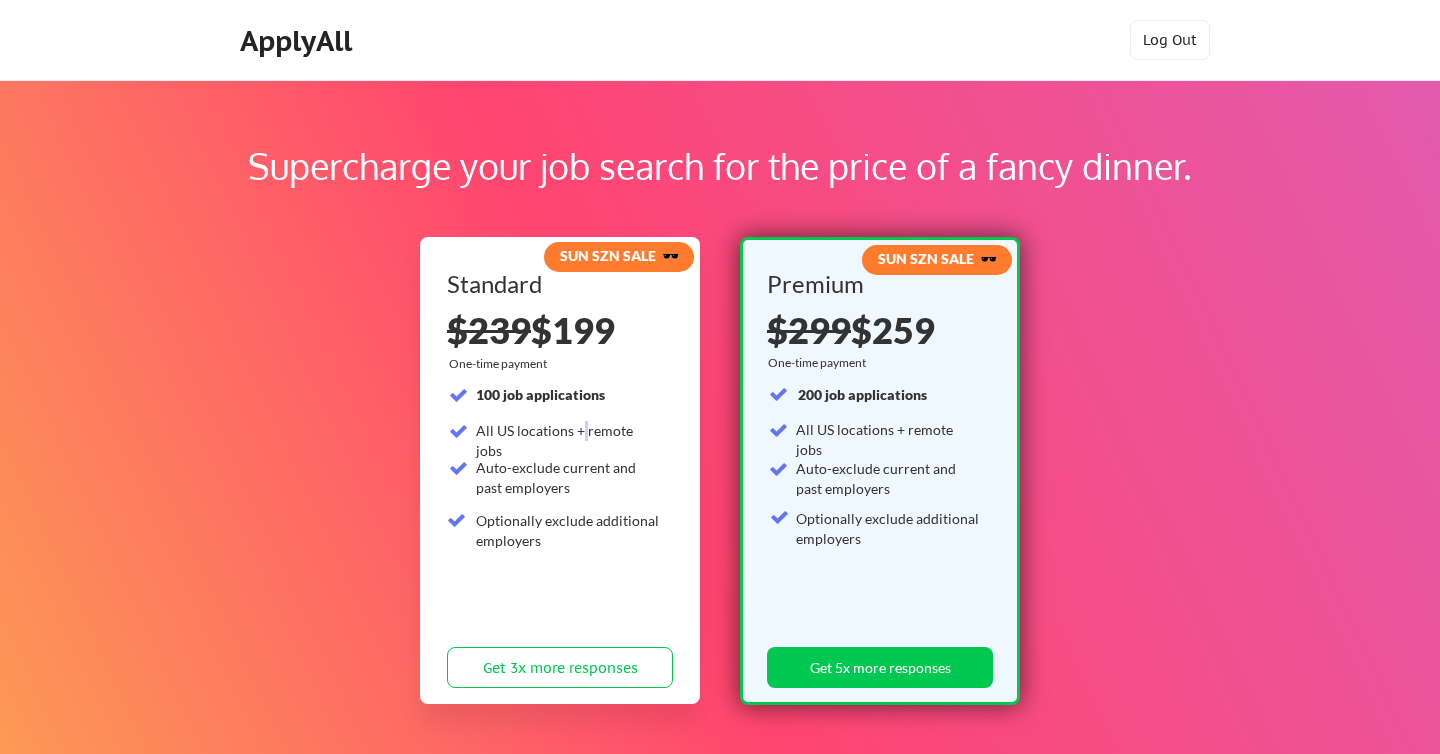 click on "All US locations + remote jobs" at bounding box center (568, 440) 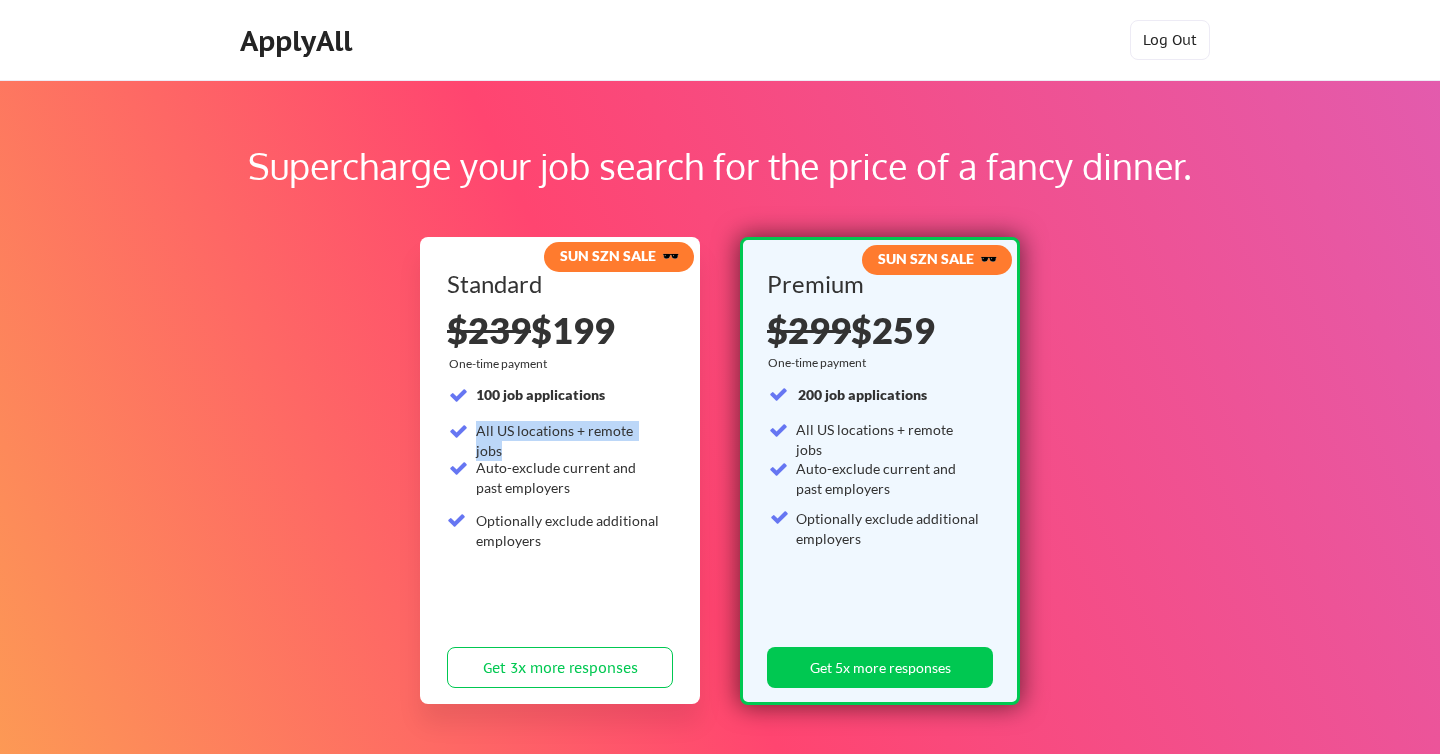 click on "All US locations + remote jobs" at bounding box center [568, 440] 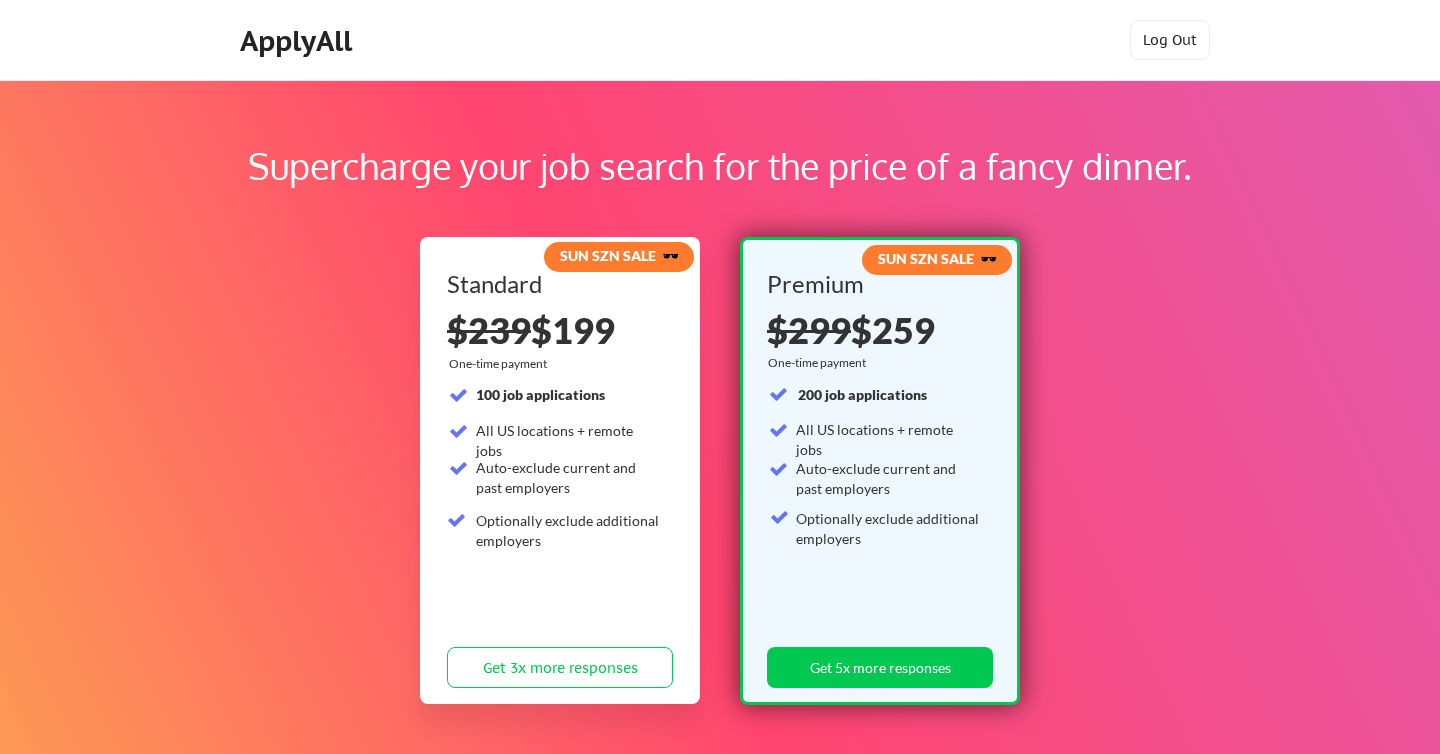click on "Auto-exclude current and past employers" at bounding box center (568, 477) 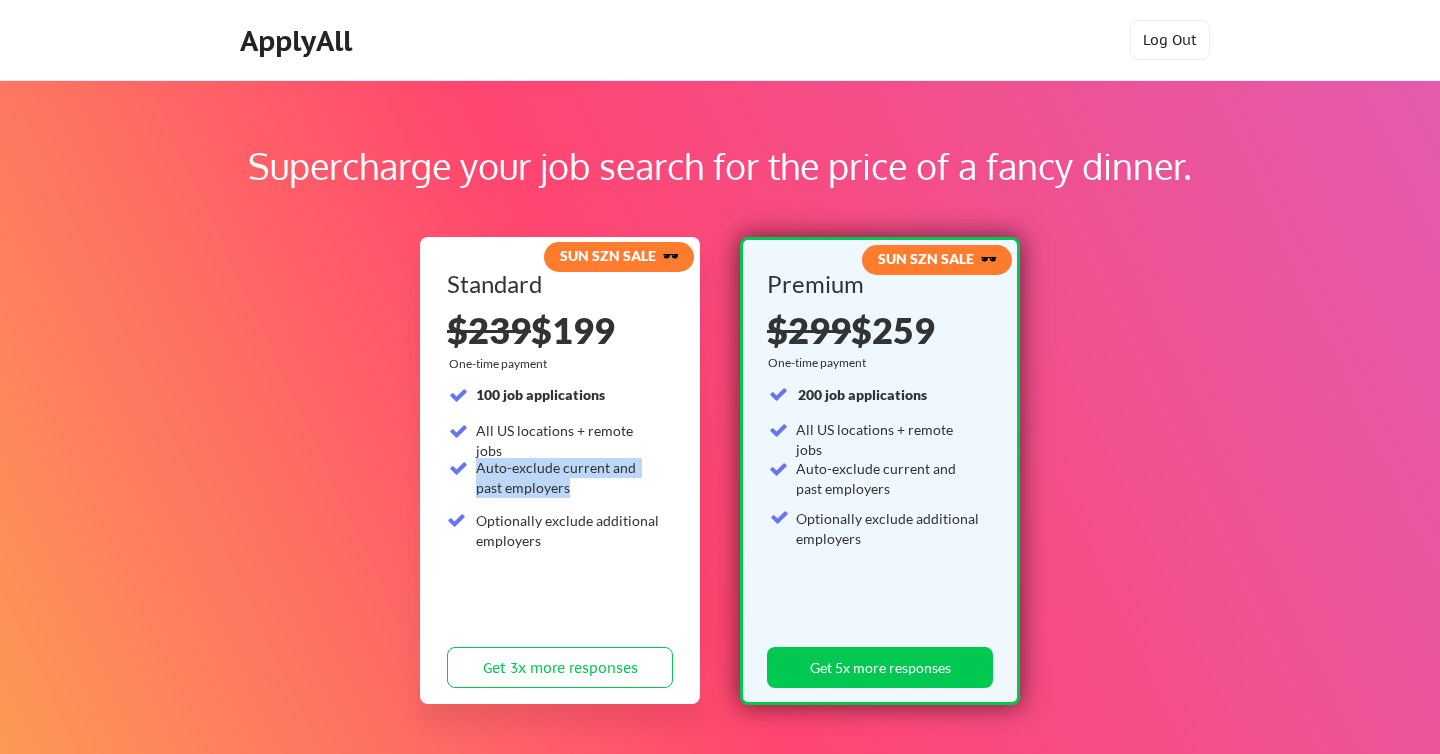 click on "Auto-exclude current and past employers" at bounding box center [568, 477] 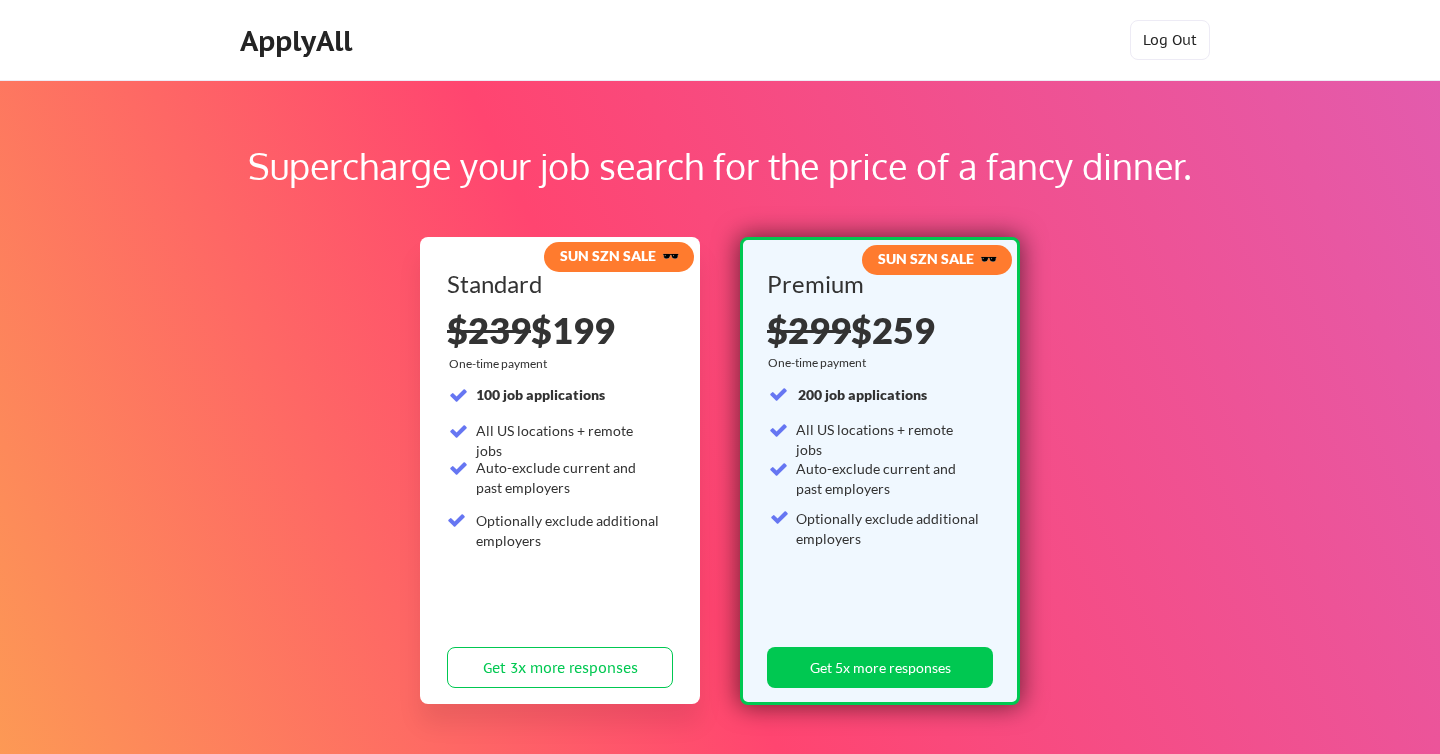 click on "Optionally exclude additional employers" at bounding box center [568, 530] 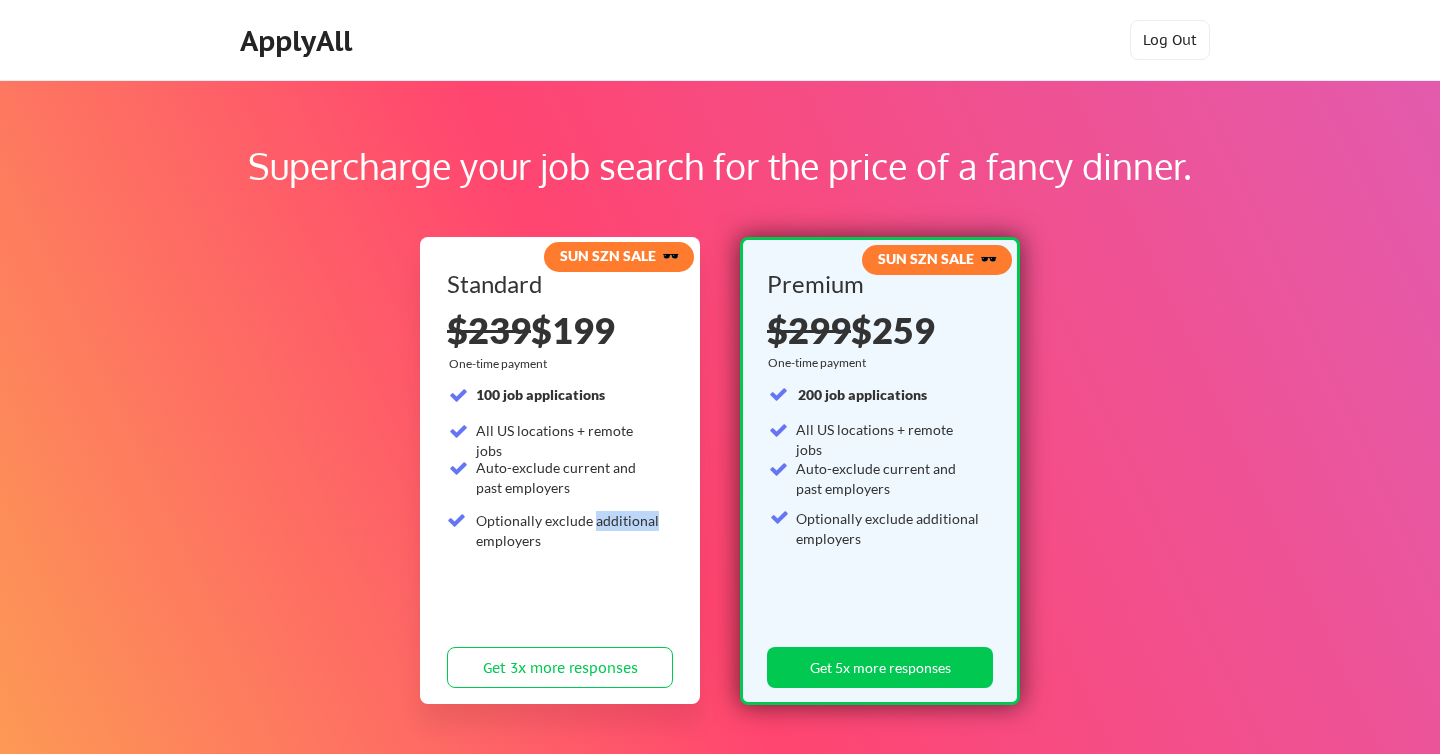 click on "Optionally exclude additional employers" at bounding box center [568, 530] 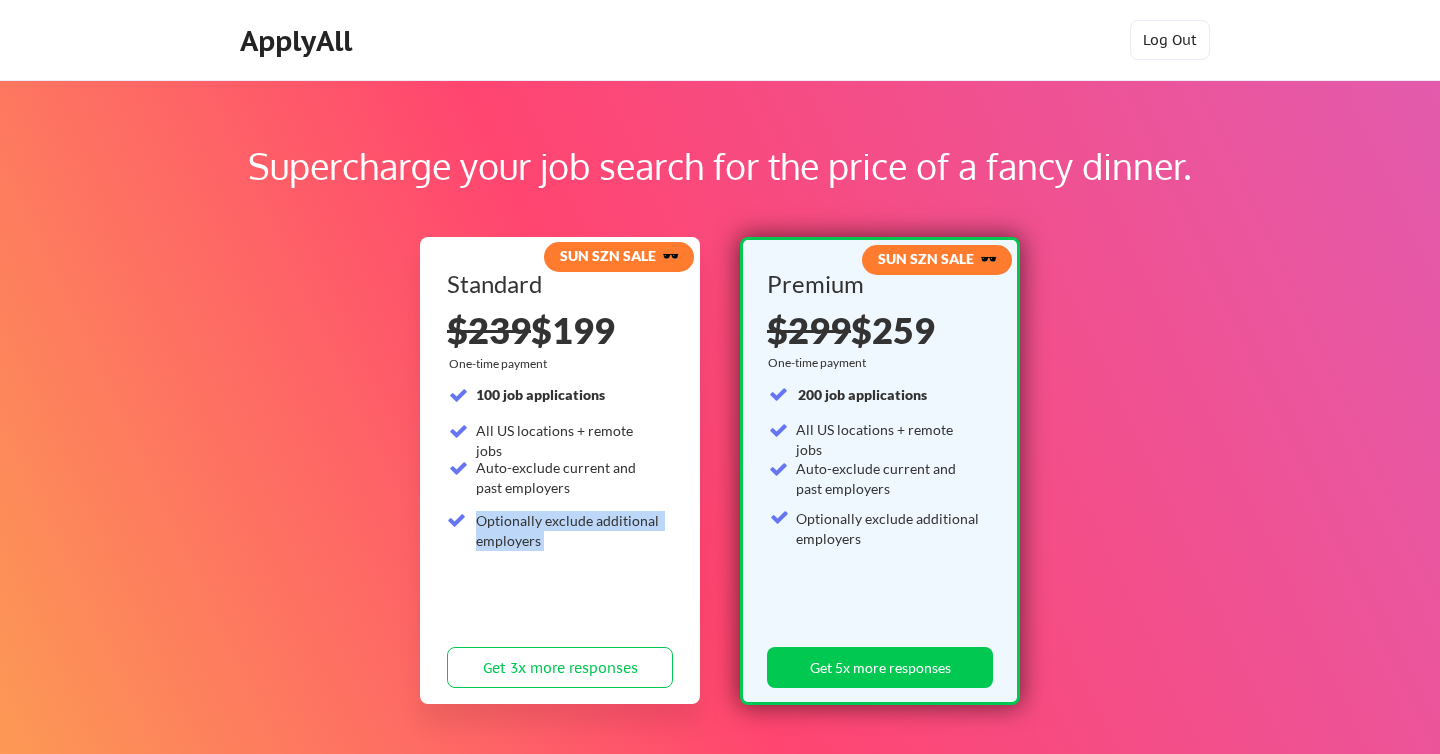 click on "Optionally exclude additional employers" at bounding box center (568, 530) 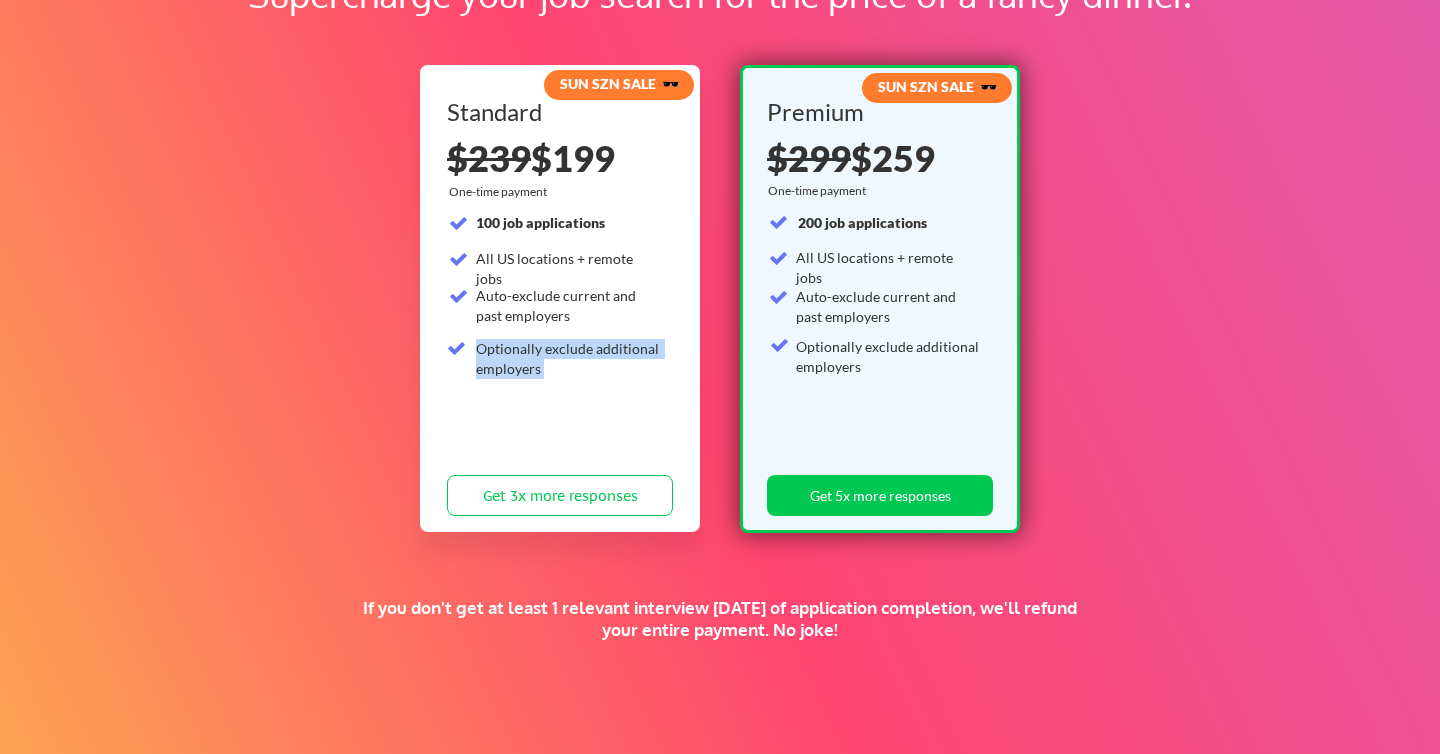 scroll, scrollTop: 210, scrollLeft: 0, axis: vertical 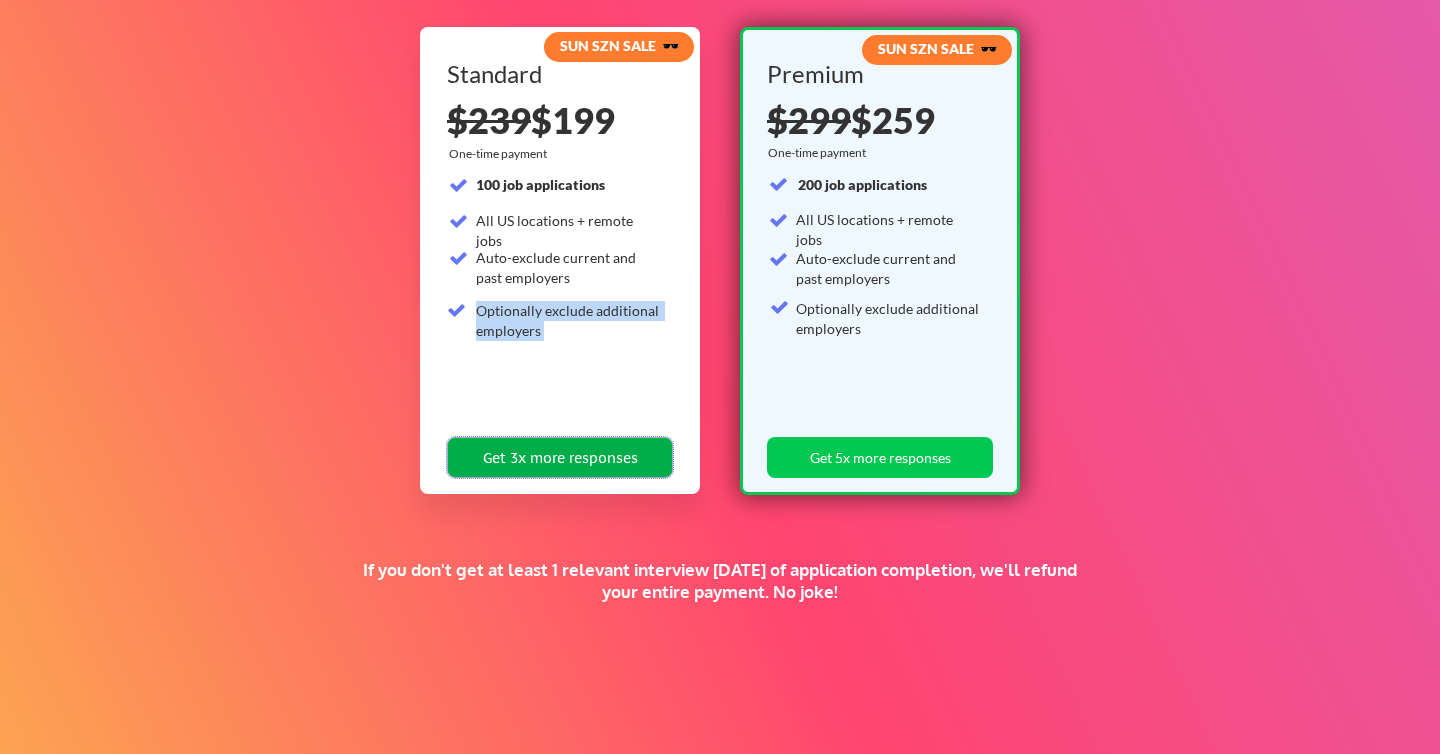 click on "Get 3x more responses" at bounding box center (560, 457) 